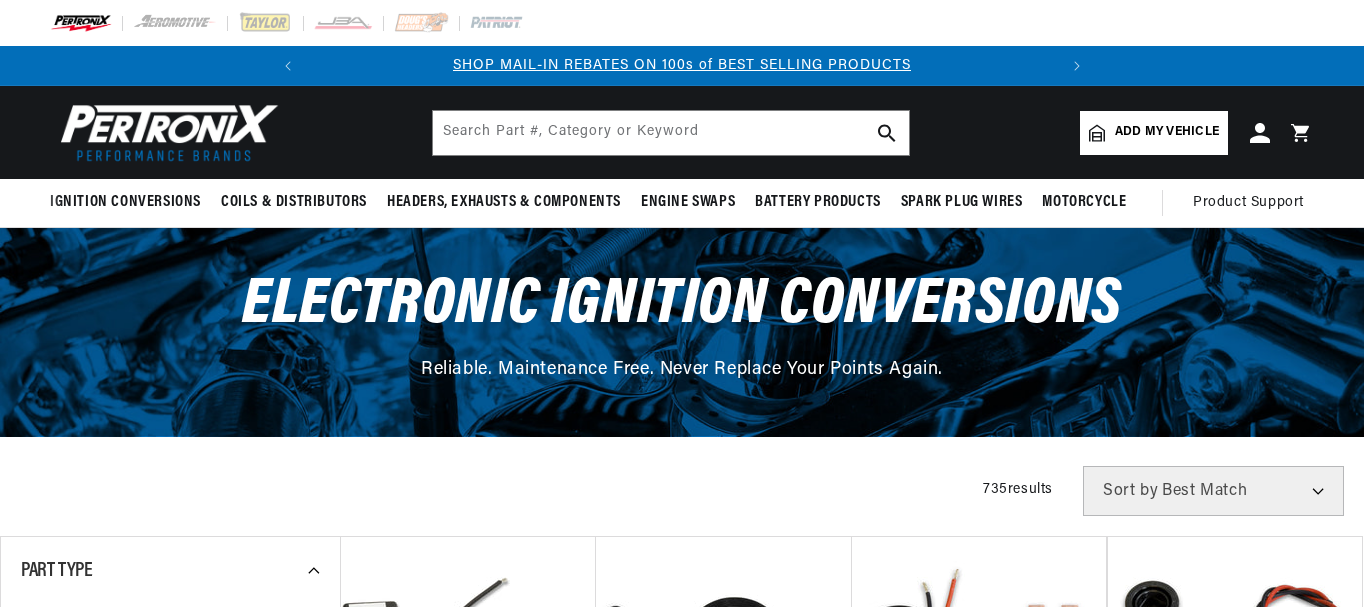 scroll, scrollTop: 0, scrollLeft: 0, axis: both 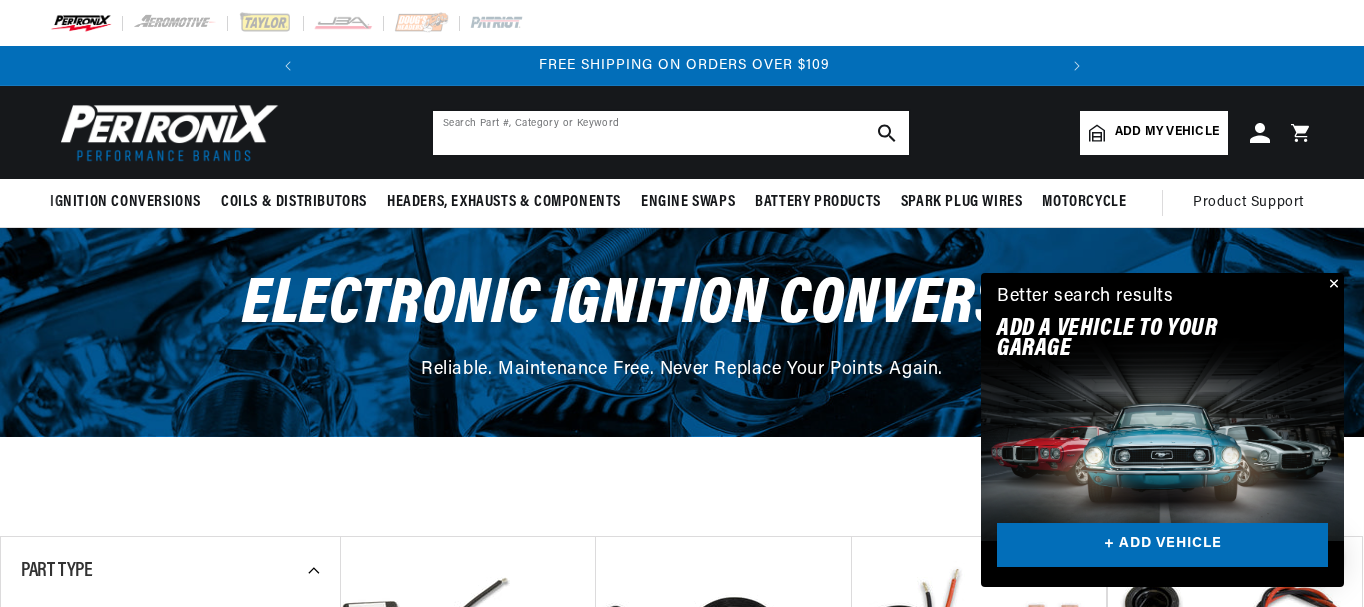 click at bounding box center [671, 133] 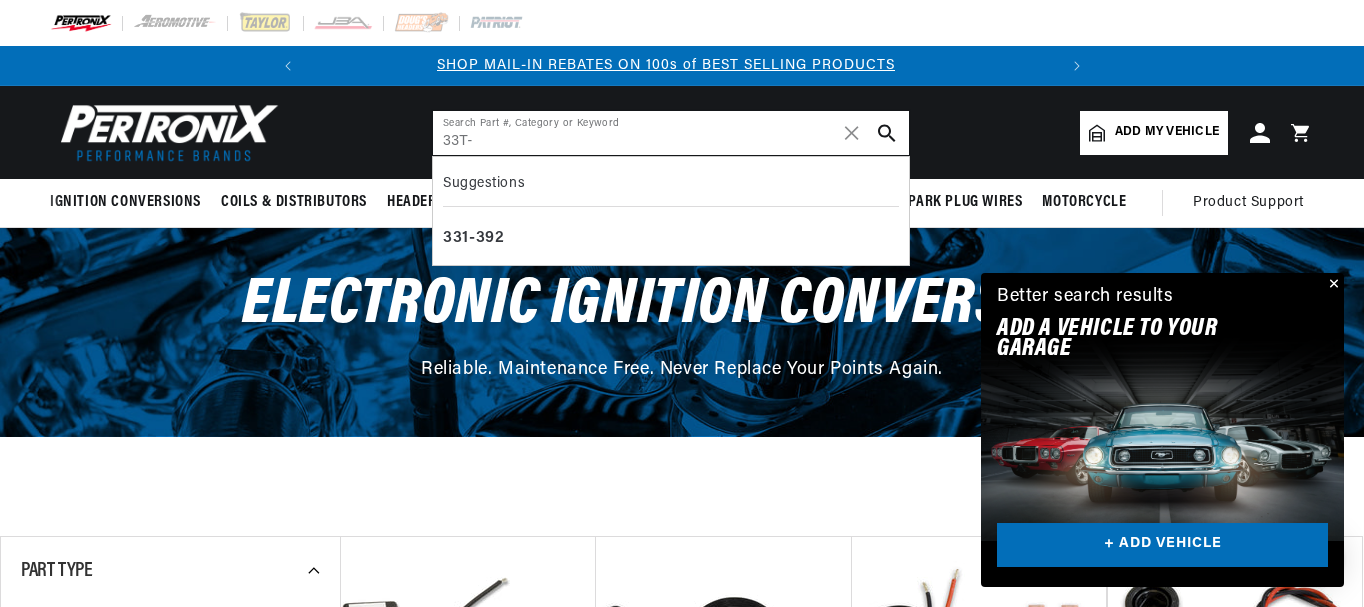 scroll, scrollTop: 0, scrollLeft: 0, axis: both 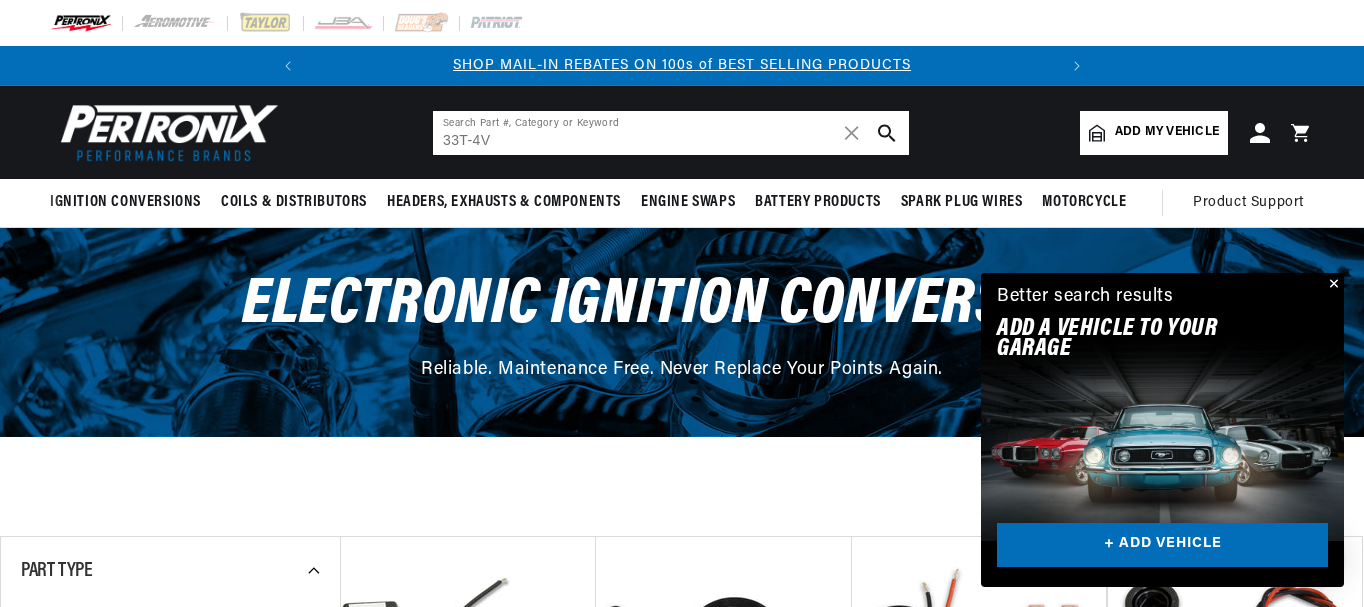 type on "33T-4V" 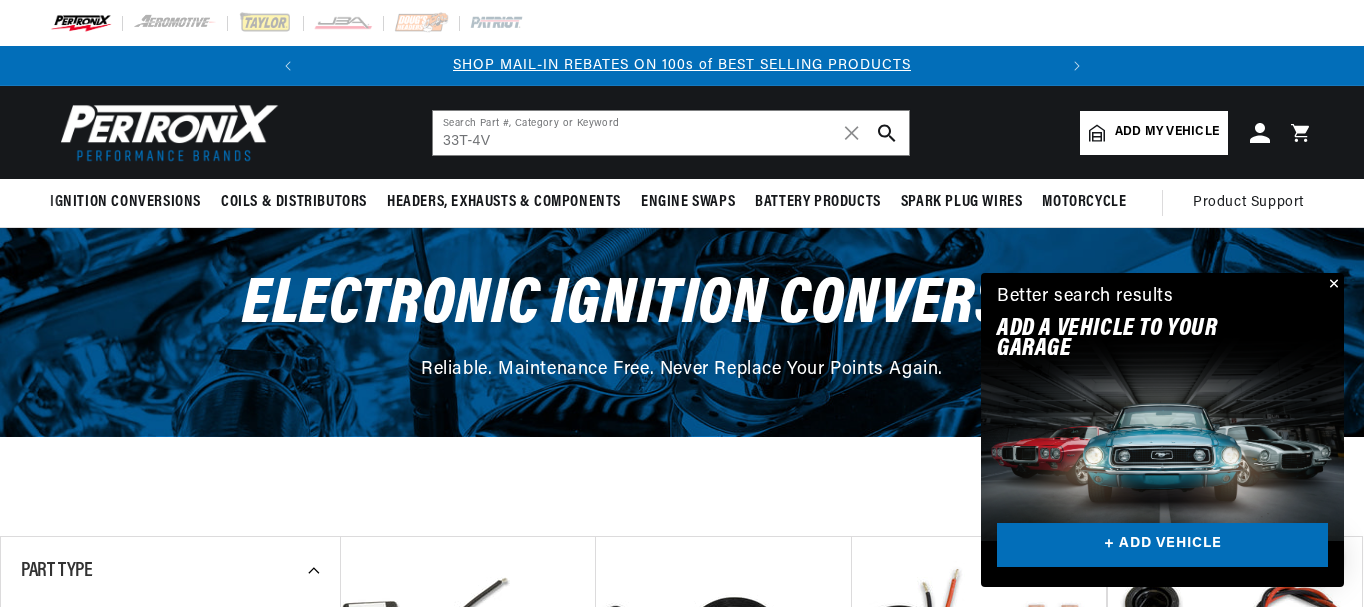 click 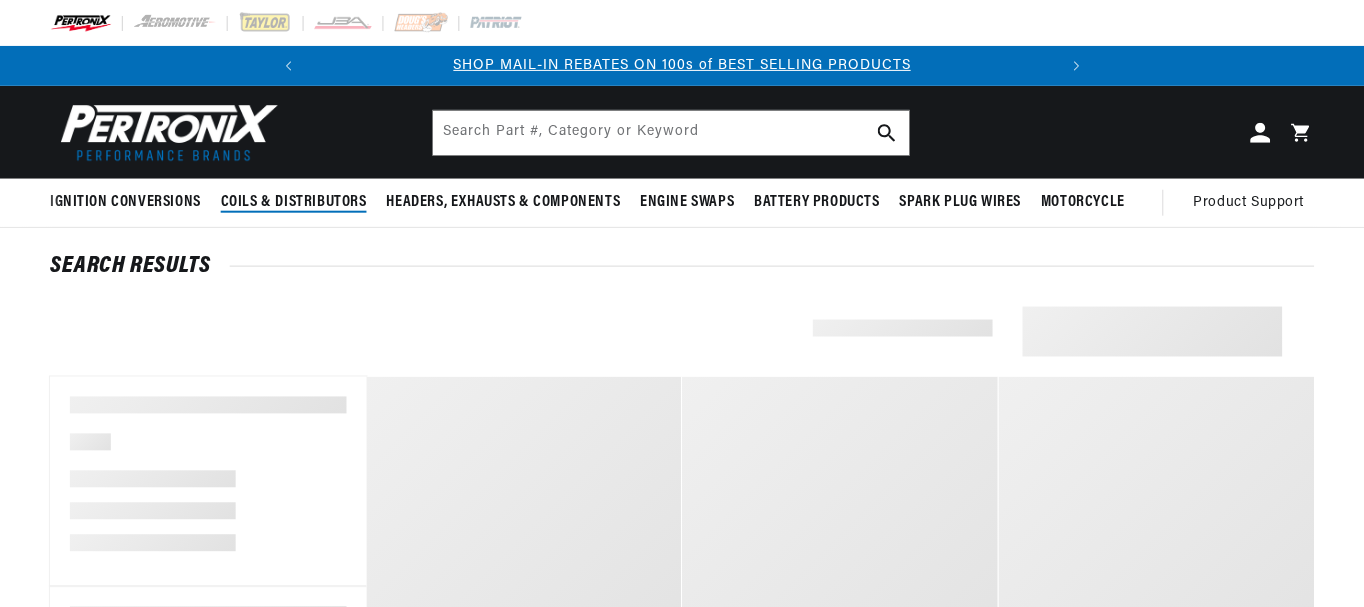 scroll, scrollTop: 0, scrollLeft: 0, axis: both 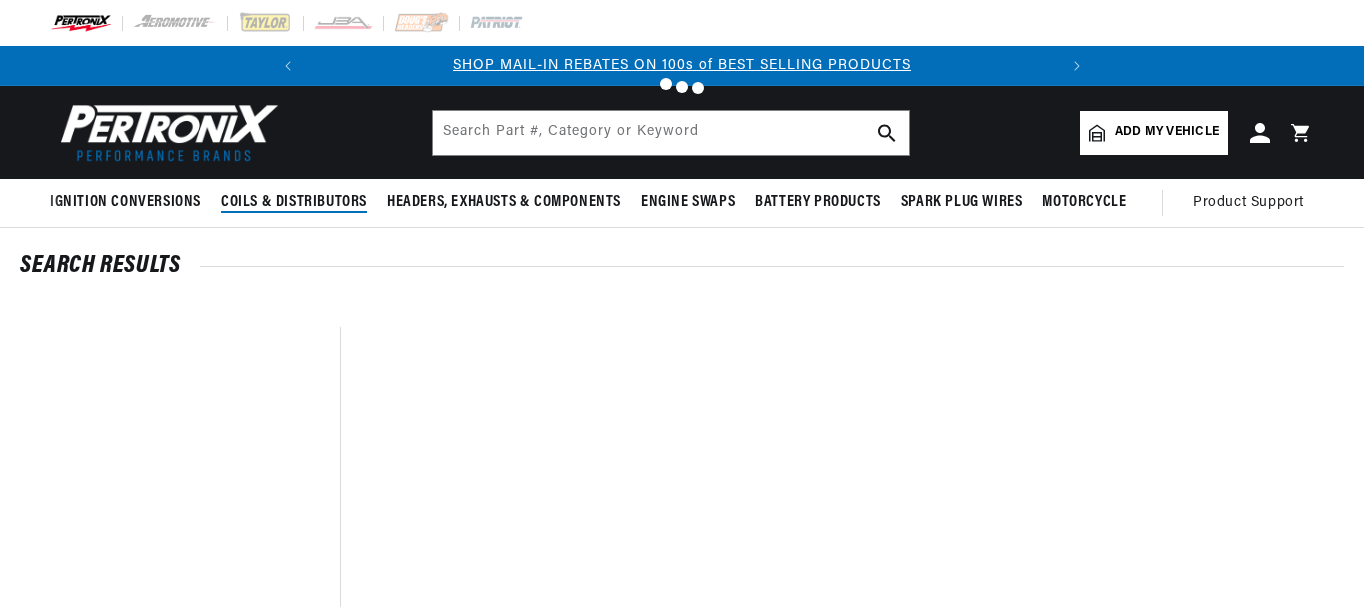 type on "33T-4V" 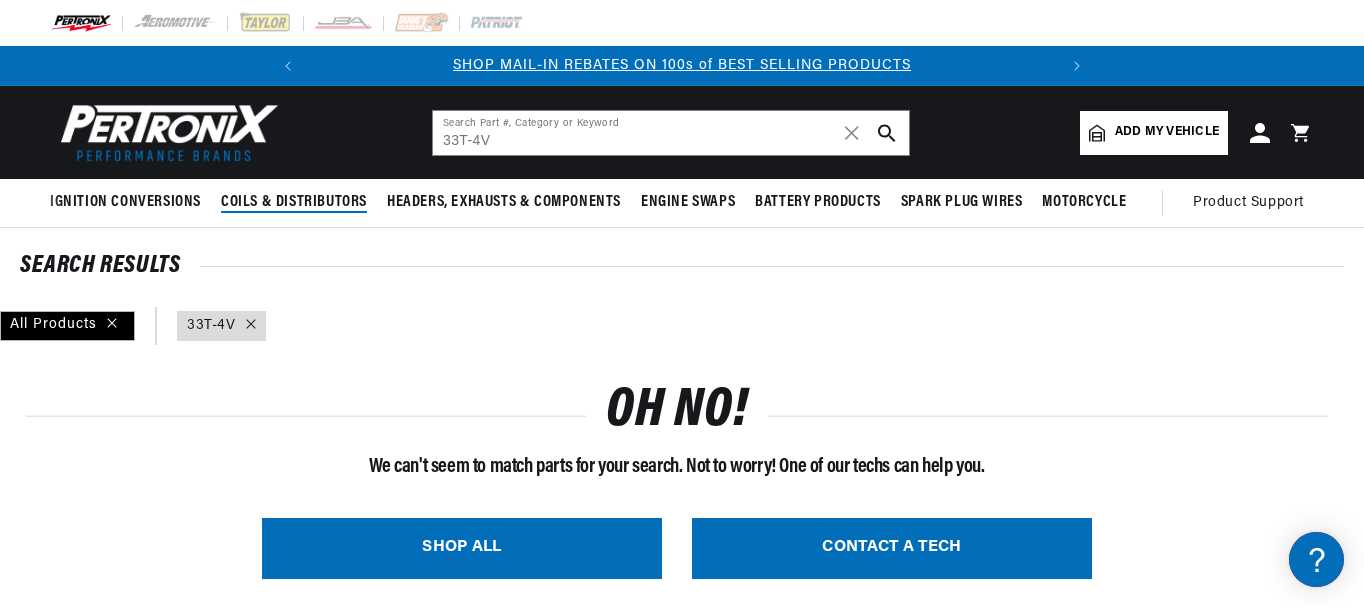 scroll, scrollTop: 0, scrollLeft: 0, axis: both 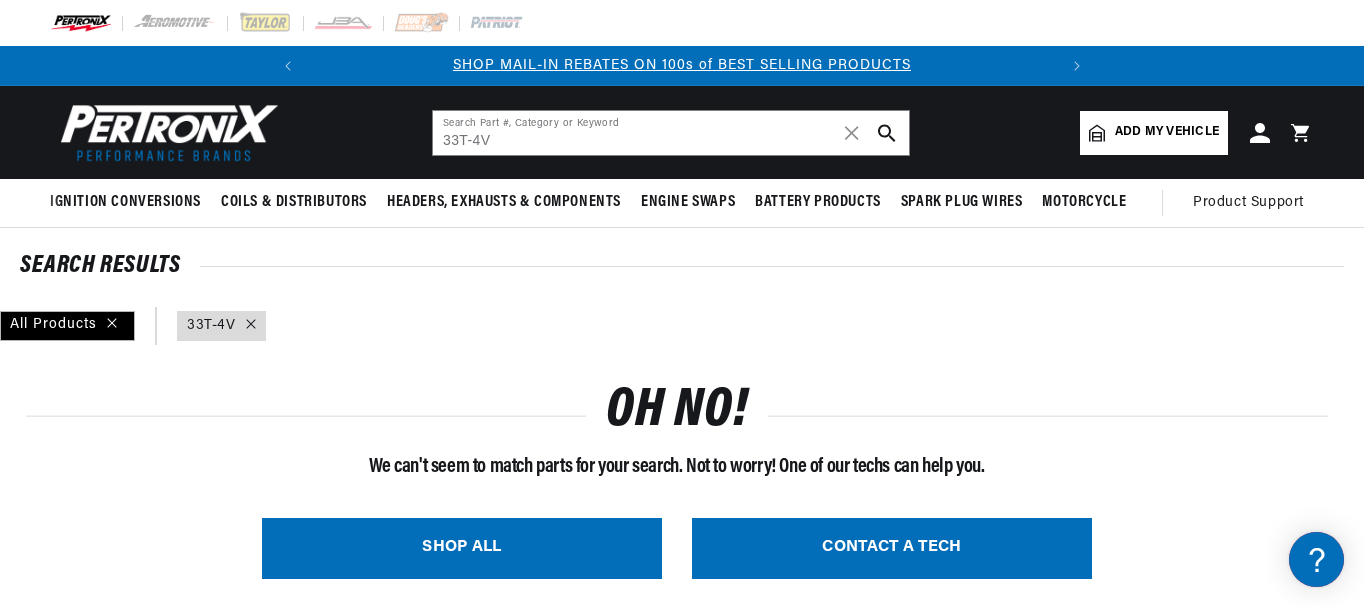 click on "Add my vehicle" at bounding box center [1154, 133] 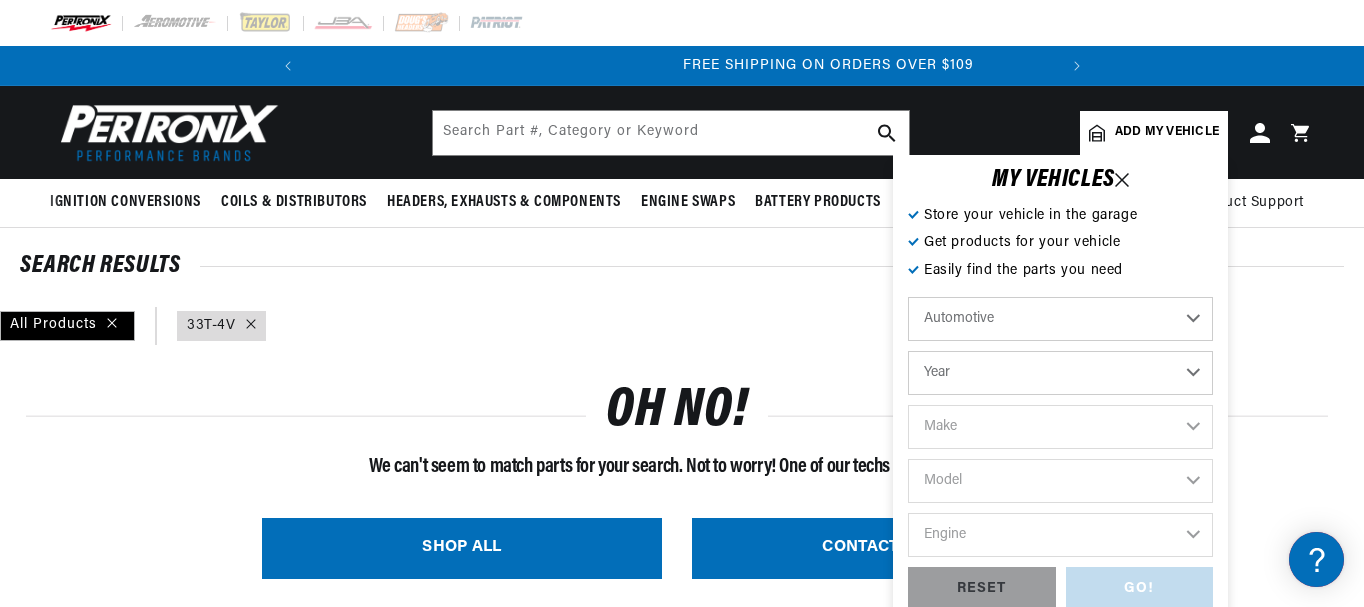 click on "Automotive
Agricultural
Industrial
Marine
Motorcycle" at bounding box center (1060, 319) 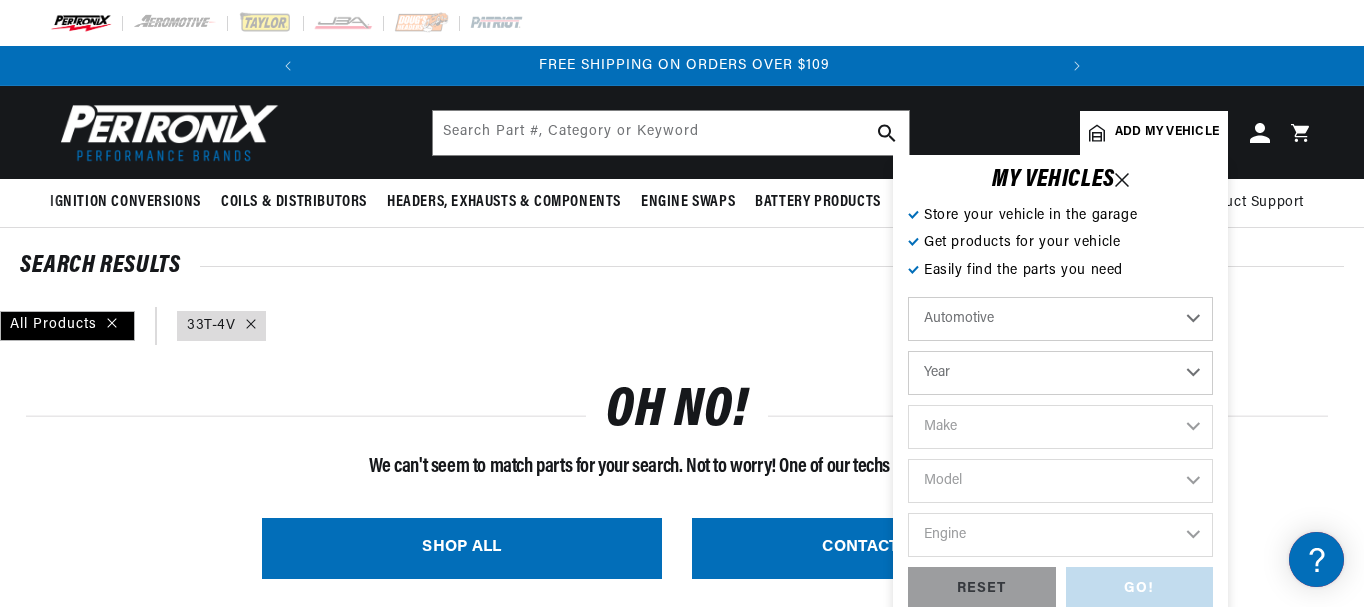 click on "Automotive
Agricultural
Industrial
Marine
Motorcycle" at bounding box center [1060, 319] 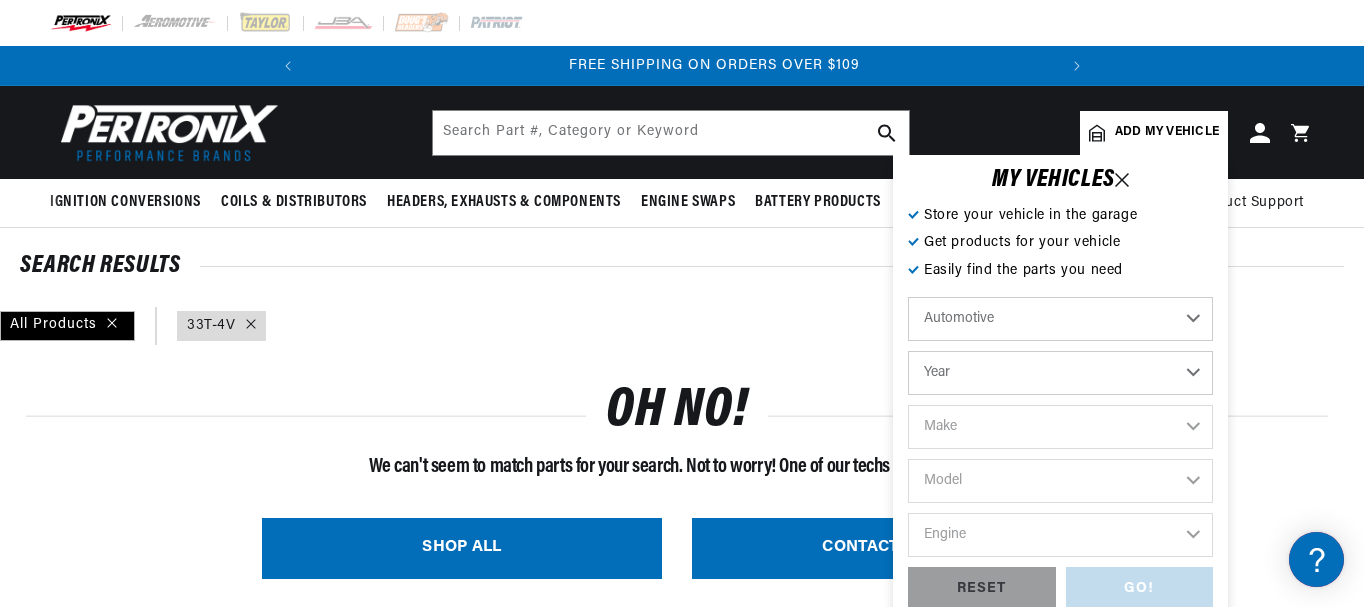 scroll, scrollTop: 0, scrollLeft: 747, axis: horizontal 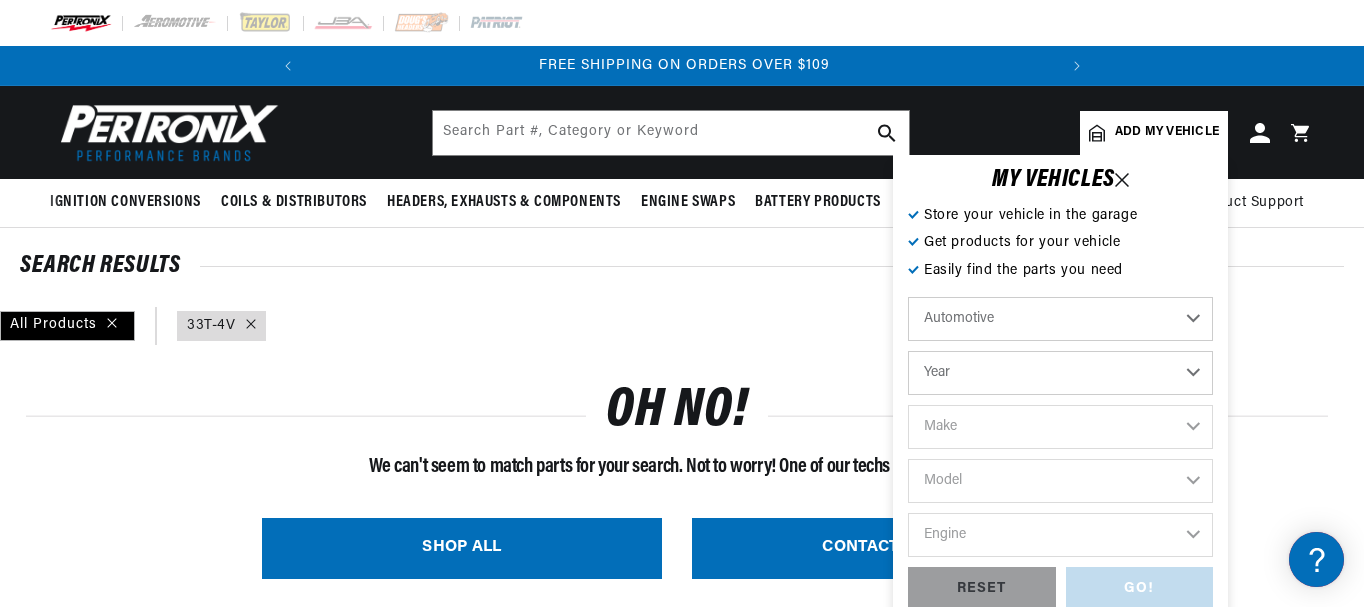 select on "1973" 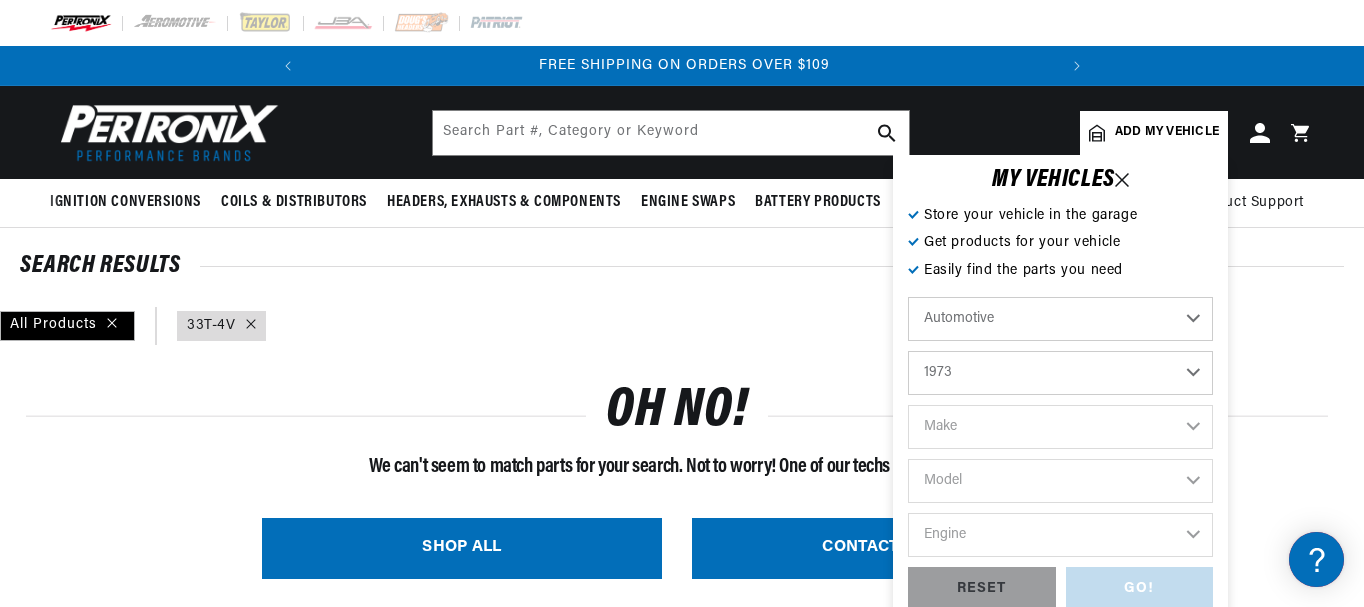 click on "Year
2022
2021
2020
2019
2018
2017
2016
2015
2014
2013
2012
2011
2010
2009
2008
2007
2006
2005
2004
2003
2002
2001
2000
1999
1998
1997
1996
1995
1994
1993
1992
1991
1990
1989
1988
1987
1986 1985" at bounding box center [1060, 373] 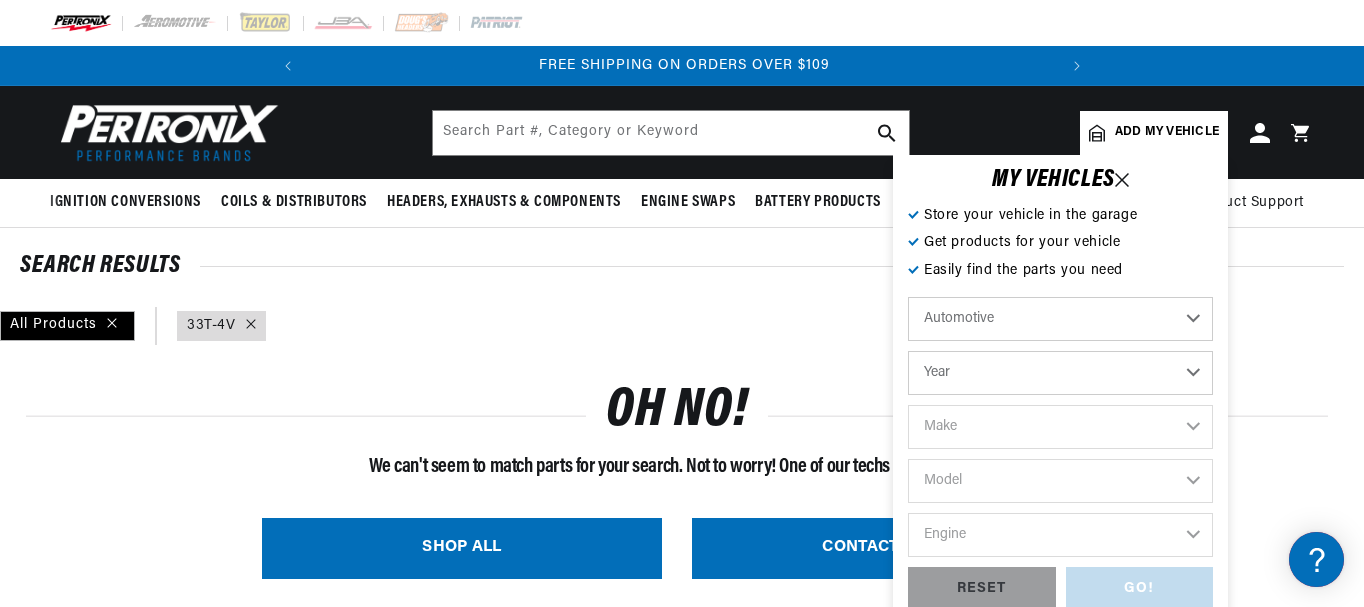 select on "1973" 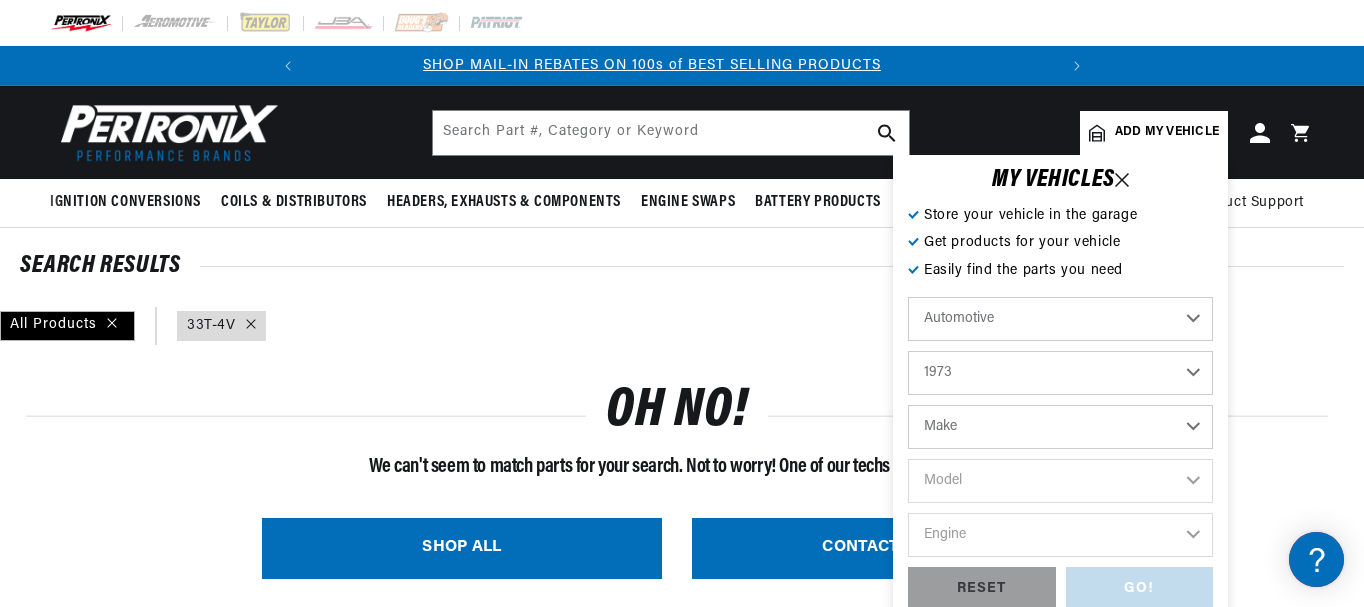 scroll, scrollTop: 0, scrollLeft: 0, axis: both 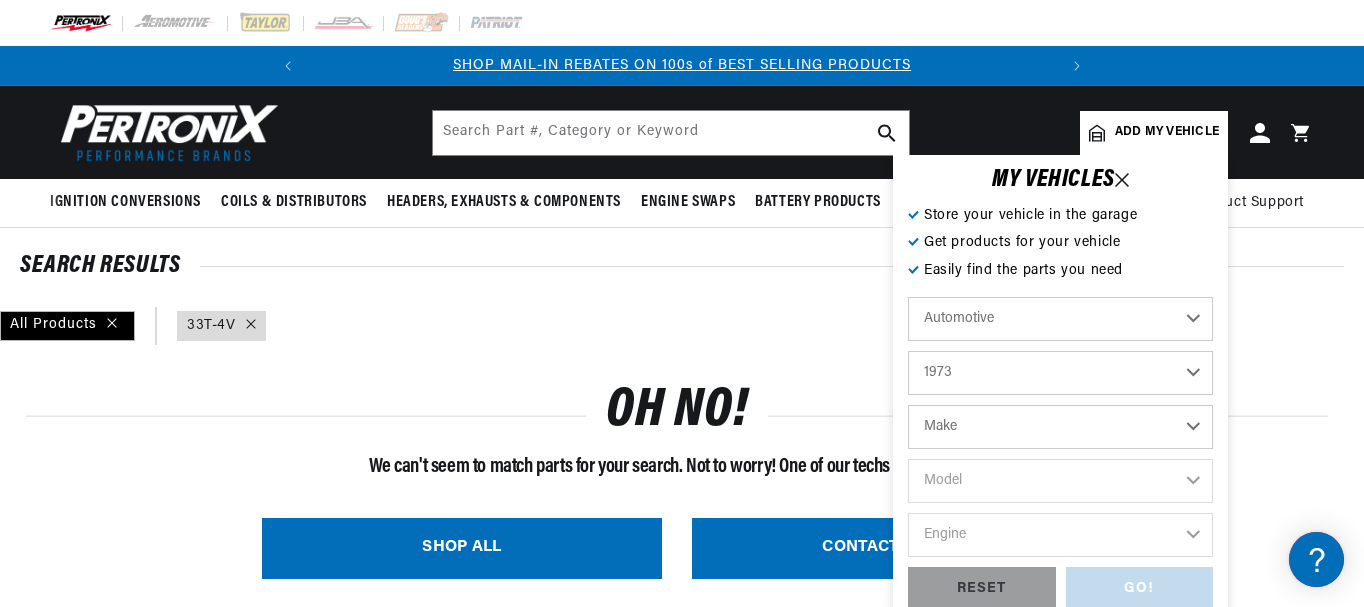 click on "Make
Alfa Romeo
American Motors
Aston Martin
Audi
Austin
Avanti
Bentley
BMW
Buick
Cadillac
Checker
Chevrolet
Chrysler
Citroen
DeTomaso
Dodge
Ferrari
Fiat
Ford
Ford (Europe)
GMC
Honda
IHC Truck
International
Jaguar
Jeep
Lamborghini
Lincoln
Lotus
Maserati
Mazda
Mercedes-Benz
Mercury MG" at bounding box center [1060, 427] 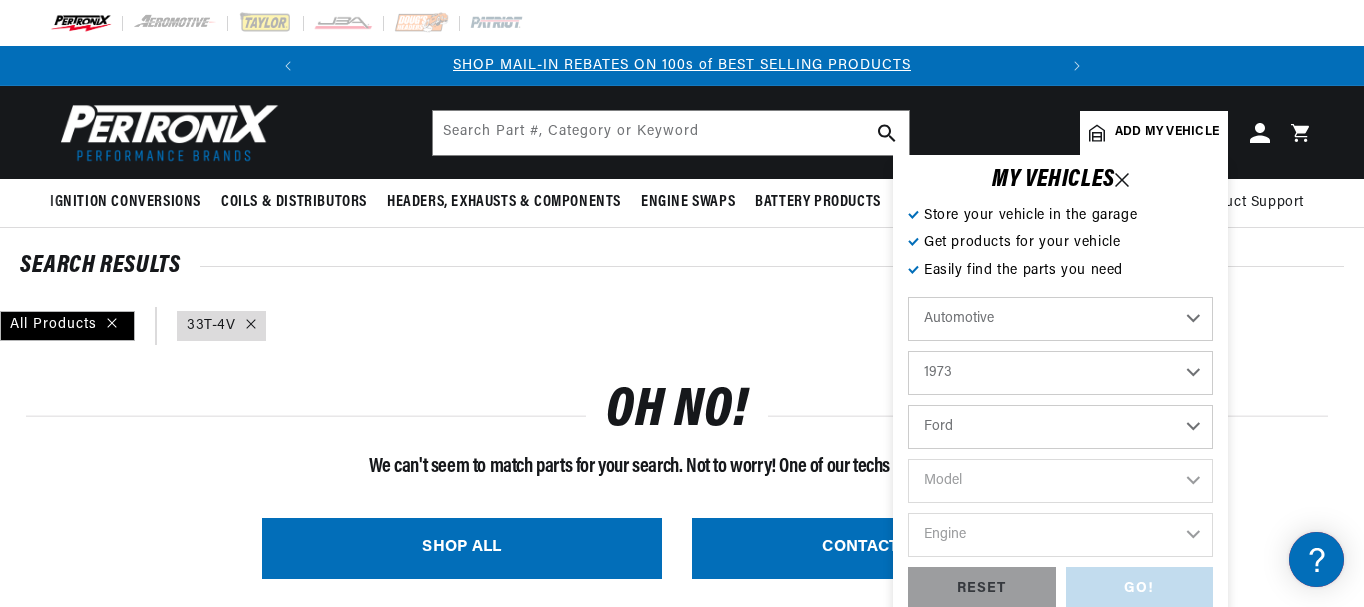 click on "Make
Alfa Romeo
American Motors
Aston Martin
Audi
Austin
Avanti
Bentley
BMW
Buick
Cadillac
Checker
Chevrolet
Chrysler
Citroen
DeTomaso
Dodge
Ferrari
Fiat
Ford
Ford (Europe)
GMC
Honda
IHC Truck
International
Jaguar
Jeep
Lamborghini
Lincoln
Lotus
Maserati
Mazda
Mercedes-Benz
Mercury MG" at bounding box center [1060, 427] 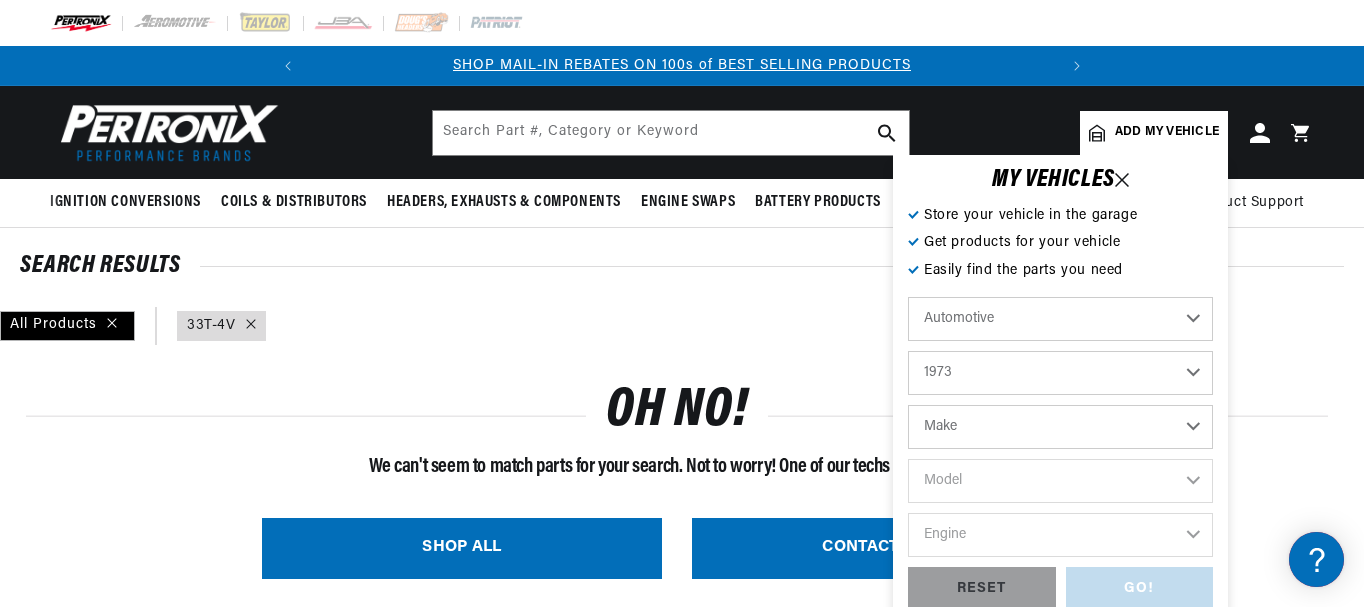 select on "Ford" 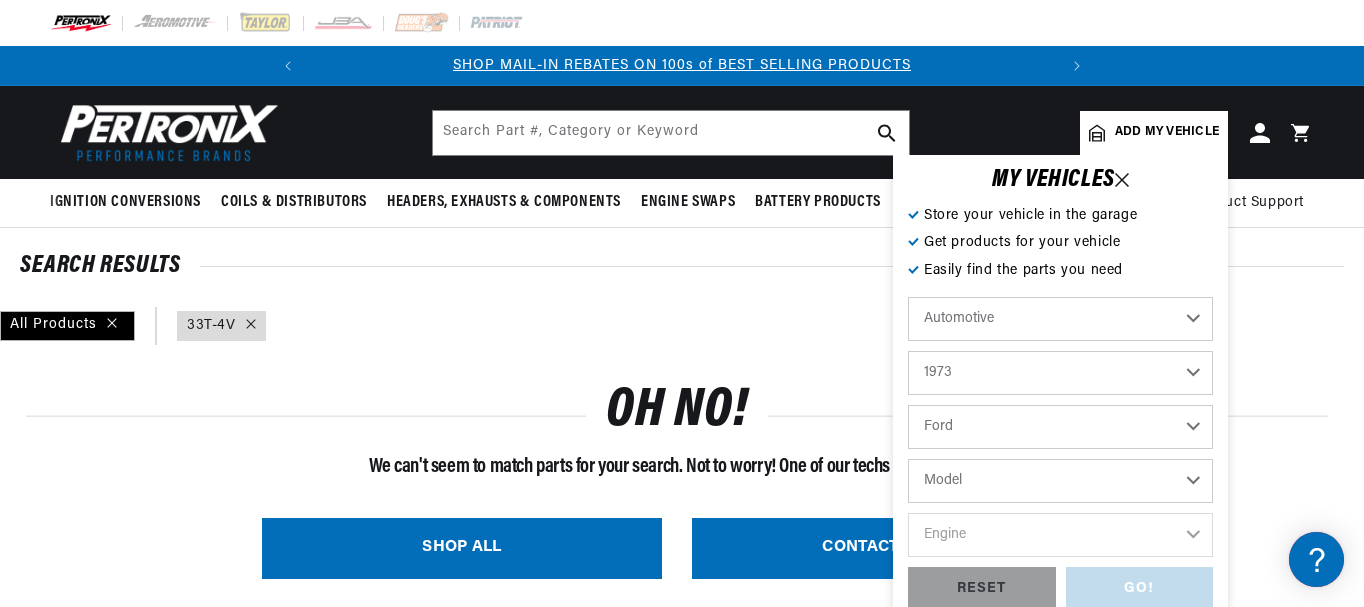 click on "Model
Bronco
Country Sedan
Country Squire
Courier
Custom 500
E-100 Econoline
E-200 Econoline
E-300 Econoline
F-100
F-250
F-350
Galaxie 500
Gran Torino
LTD
M-400
Maverick
Mustang
P-350
Pinto
Ranch Wagon
Ranchero
Thunderbird
Torino" at bounding box center (1060, 481) 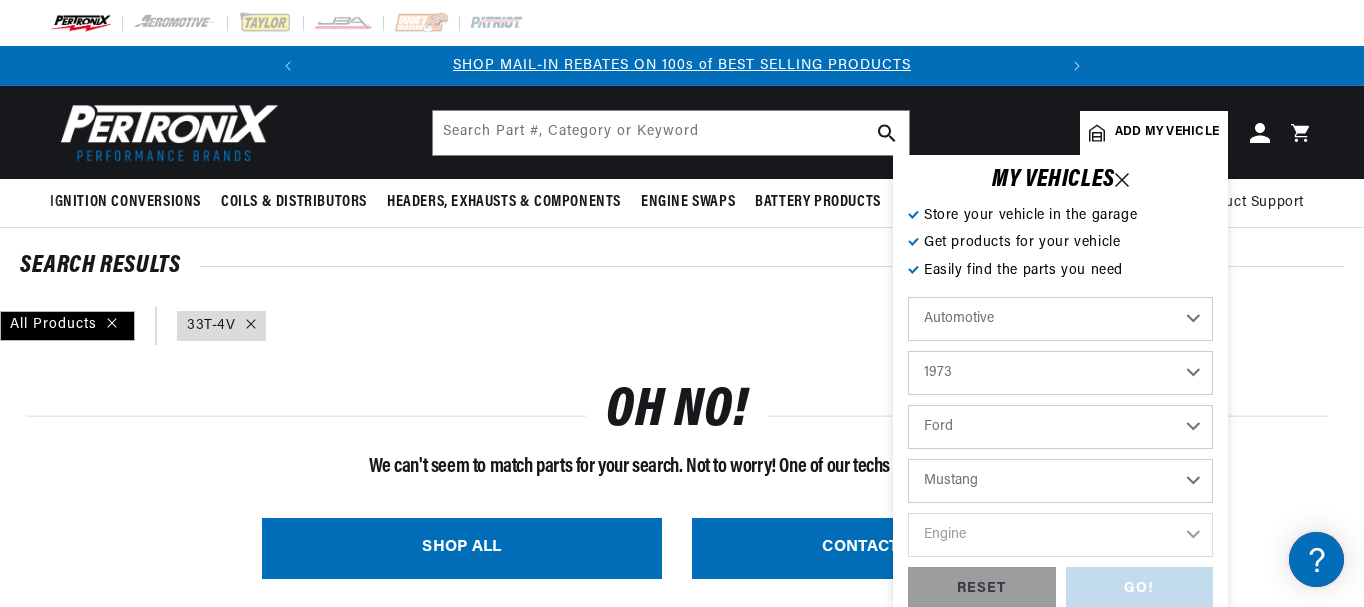 click on "Model
Bronco
Country Sedan
Country Squire
Courier
Custom 500
E-100 Econoline
E-200 Econoline
E-300 Econoline
F-100
F-250
F-350
Galaxie 500
Gran Torino
LTD
M-400
Maverick
Mustang
P-350
Pinto
Ranch Wagon
Ranchero
Thunderbird
Torino" at bounding box center [1060, 481] 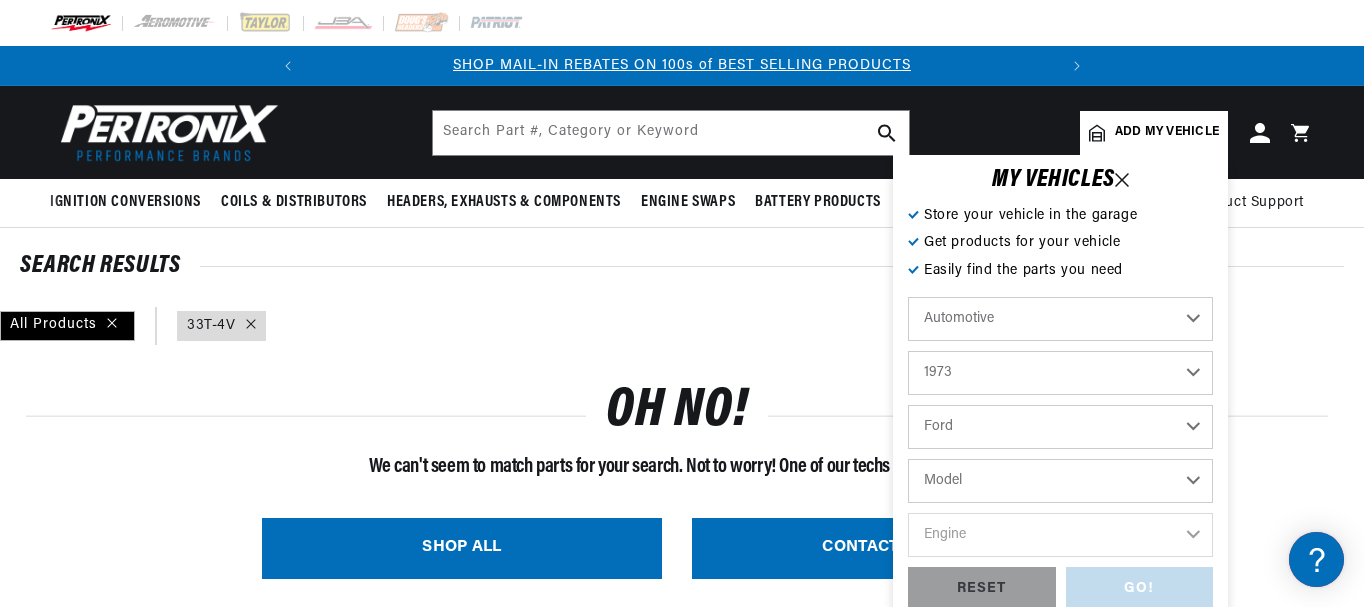 select on "Mustang" 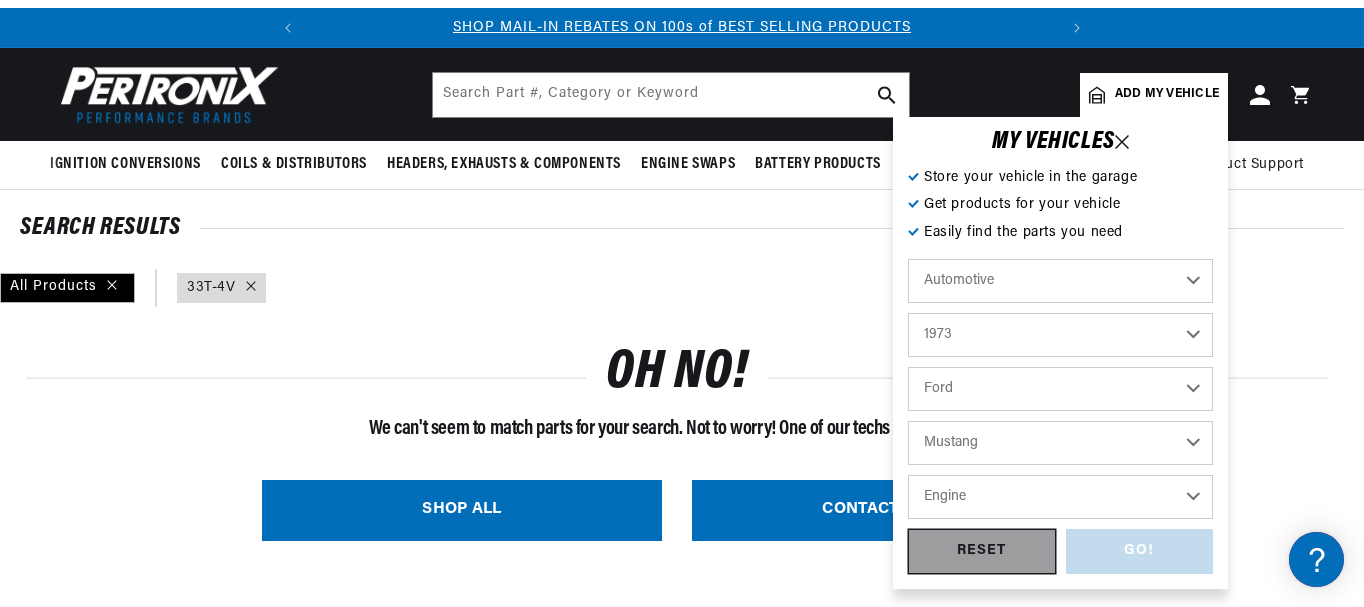scroll, scrollTop: 145, scrollLeft: 0, axis: vertical 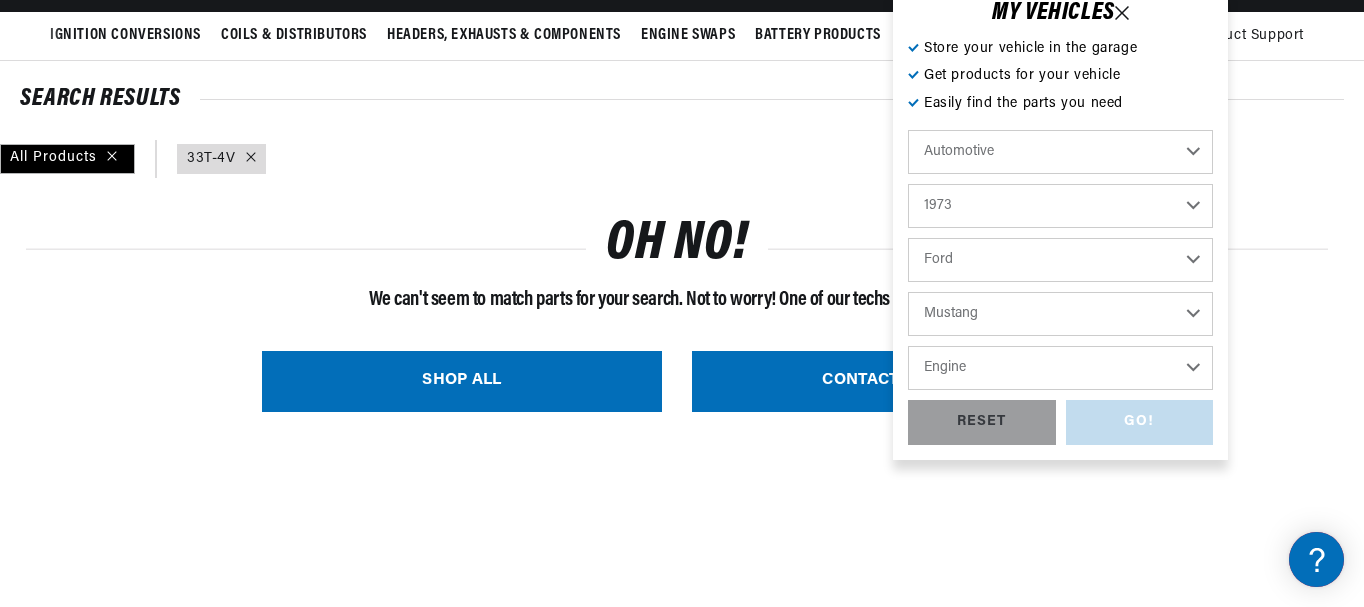 click on "Engine
200cid / 3.3L
250cid / 4.1L
289cid / 4.7L
302cid / 5.0L
351cid / 5.8L
351W
390cid / 6.4L
429cid / 7.0L" at bounding box center [1060, 368] 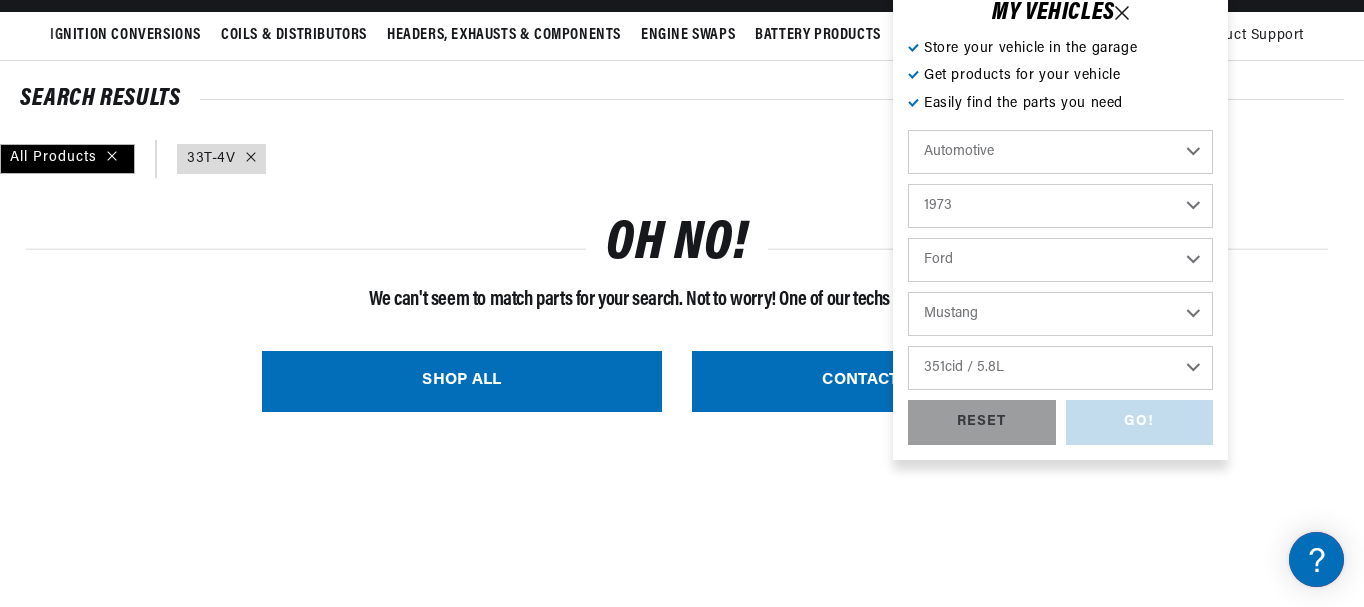 click on "Engine
200cid / 3.3L
250cid / 4.1L
289cid / 4.7L
302cid / 5.0L
351cid / 5.8L
351W
390cid / 6.4L
429cid / 7.0L" at bounding box center (1060, 368) 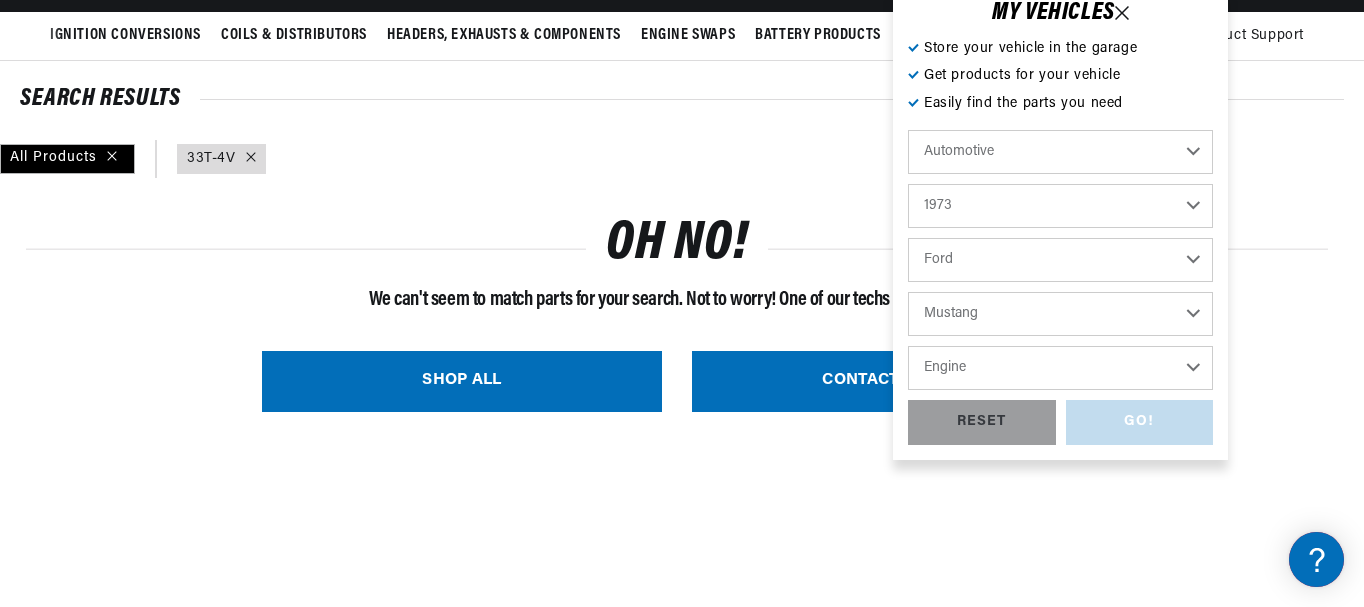 select on "351cid-5.8L" 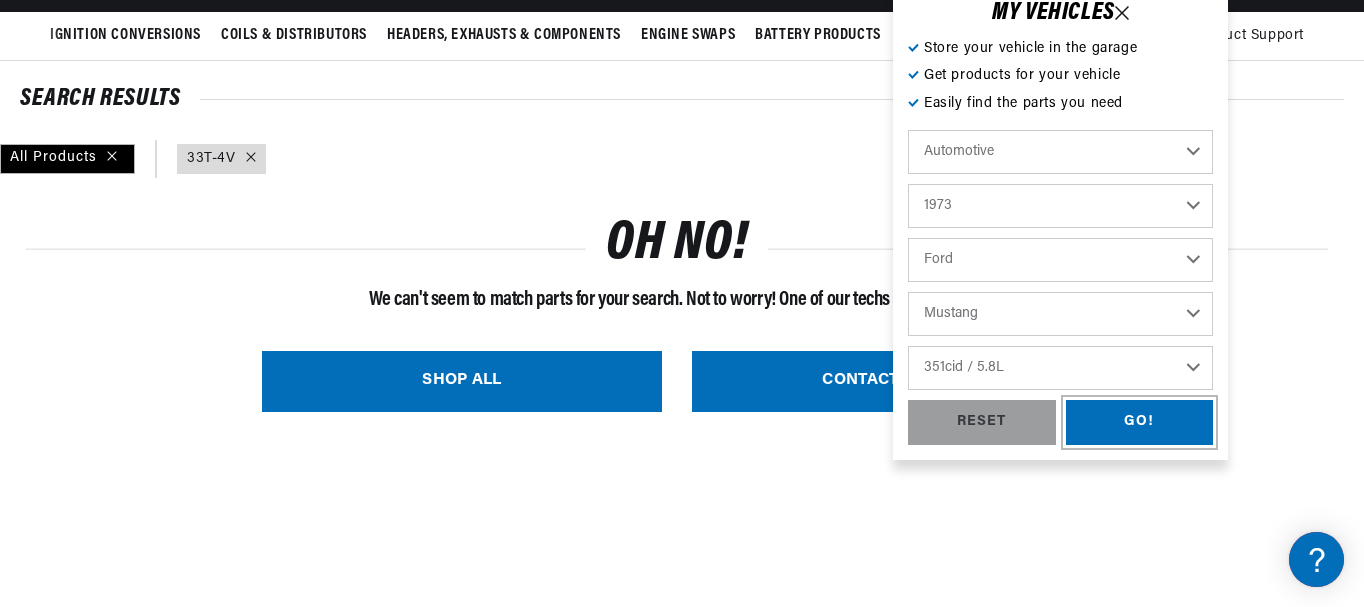 click on "GO!" at bounding box center [1140, 422] 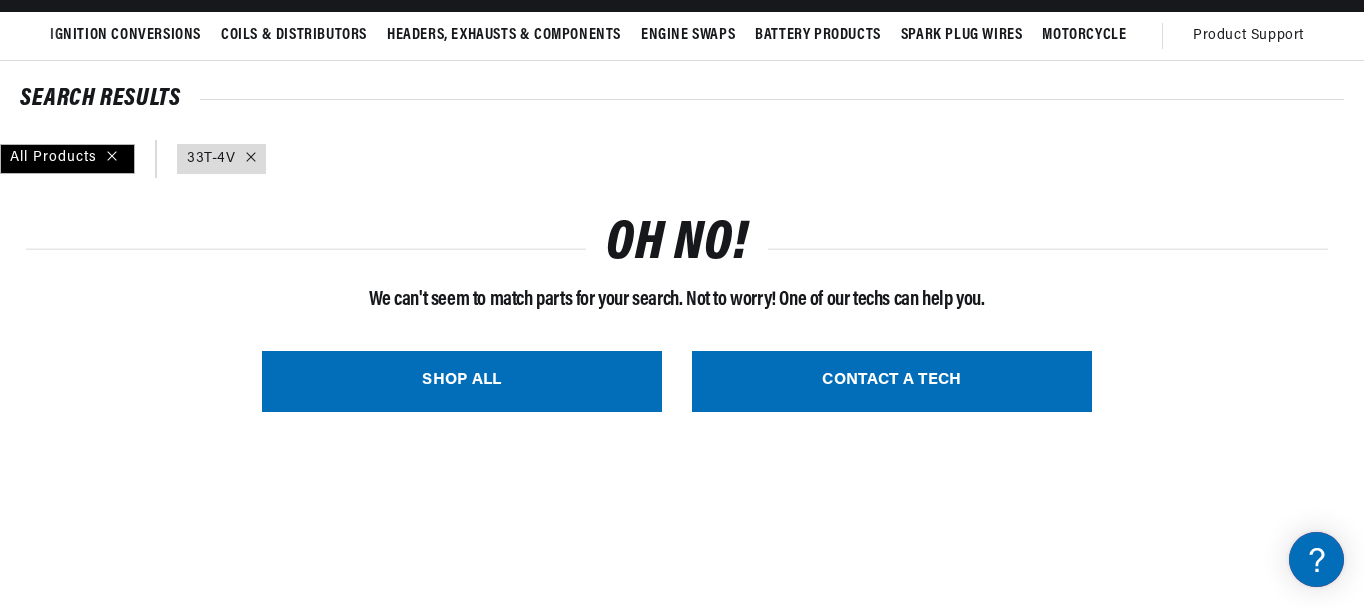 scroll, scrollTop: 0, scrollLeft: 0, axis: both 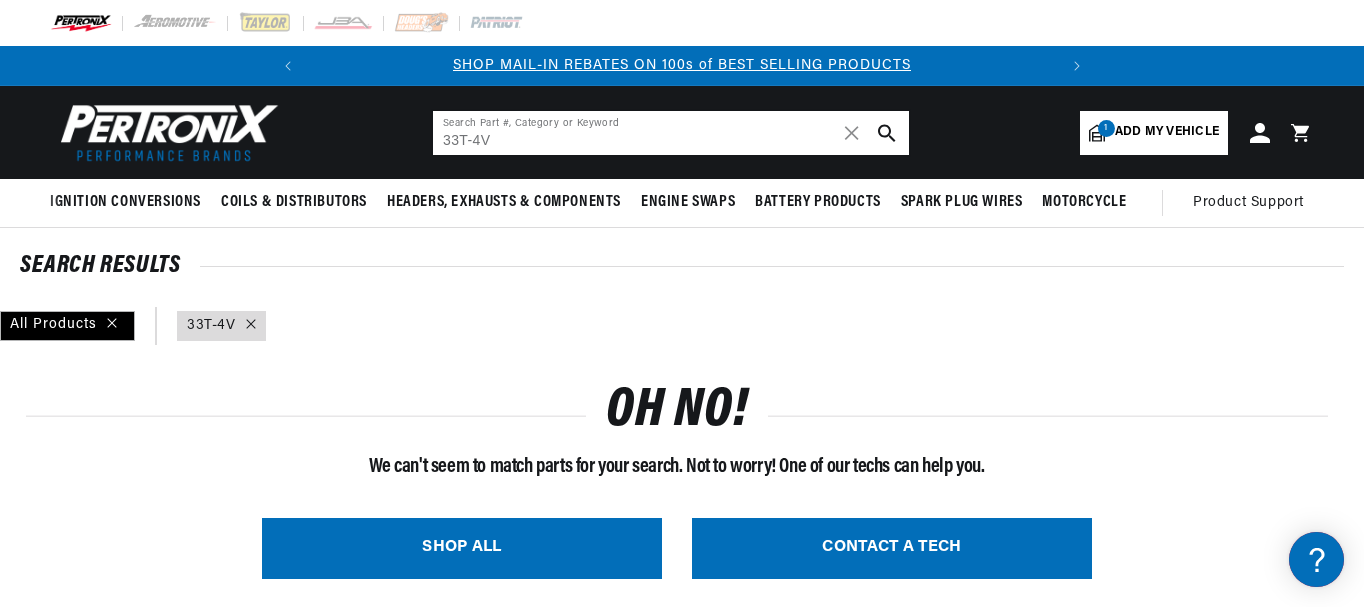 click on "33T-4V" at bounding box center (671, 133) 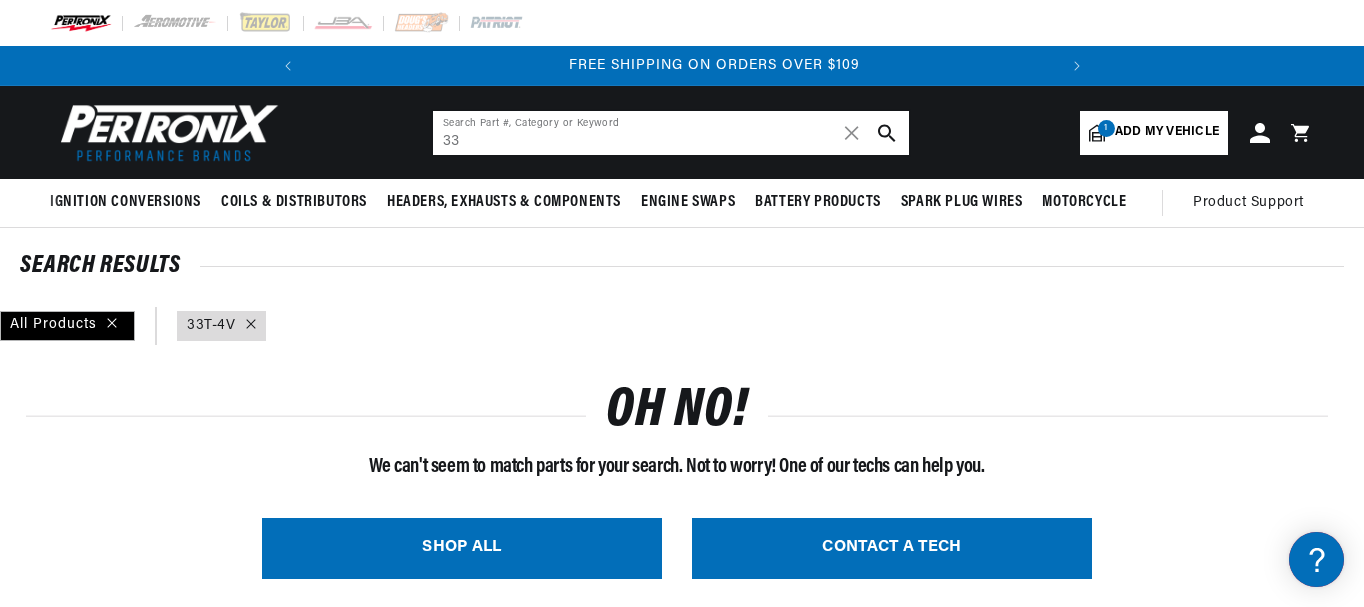 scroll, scrollTop: 0, scrollLeft: 747, axis: horizontal 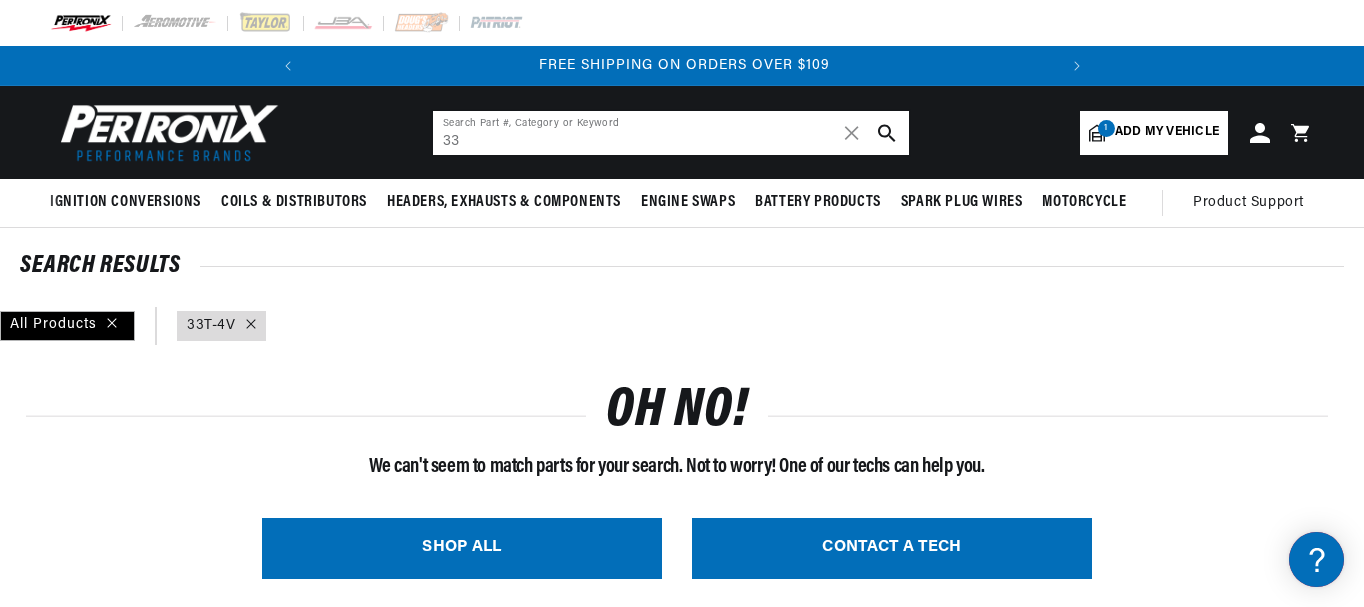 type on "3" 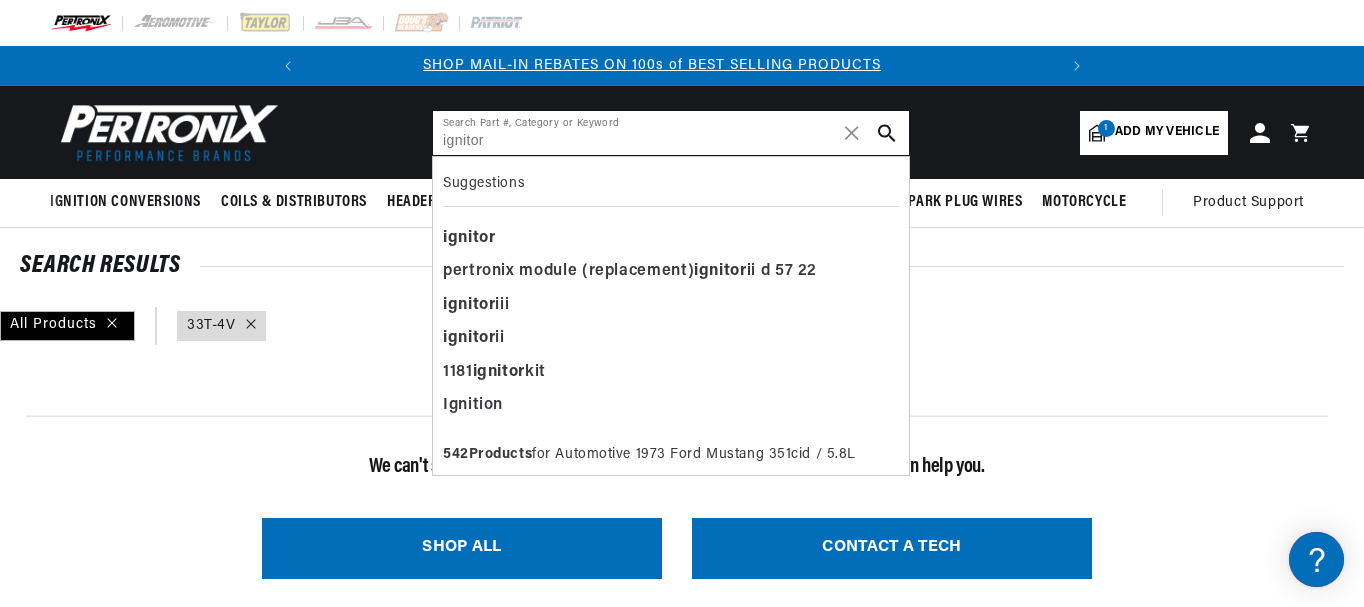scroll, scrollTop: 0, scrollLeft: 0, axis: both 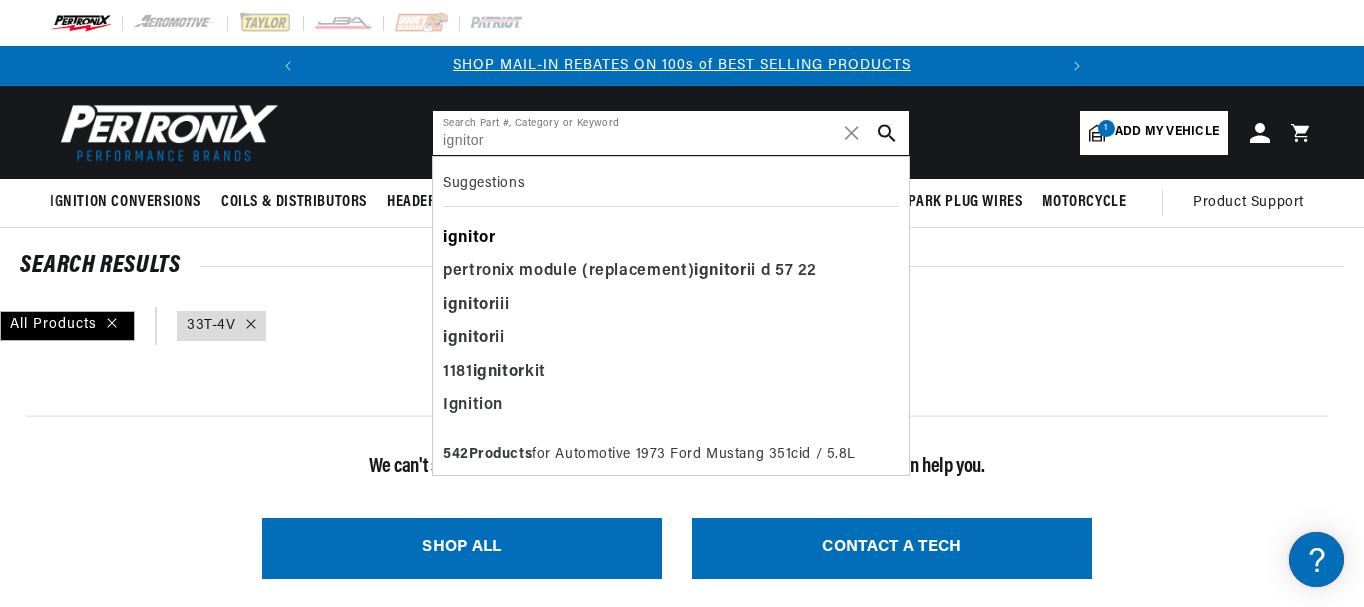type on "ignitor" 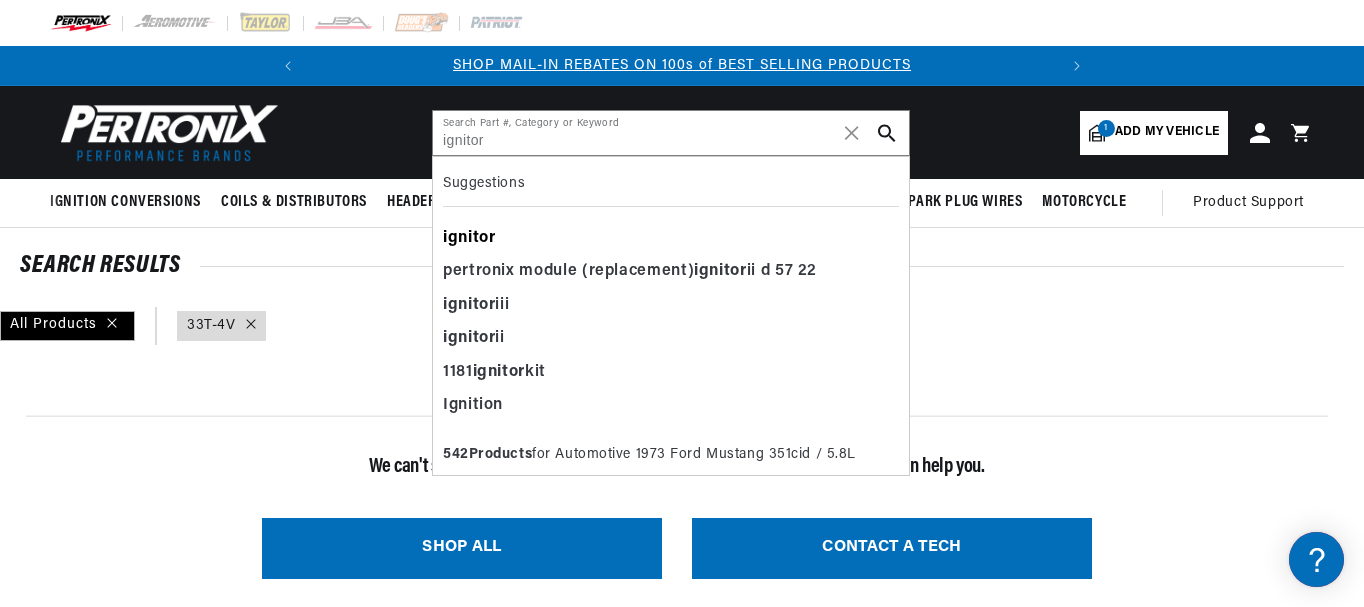 click on "ignitor" at bounding box center (469, 238) 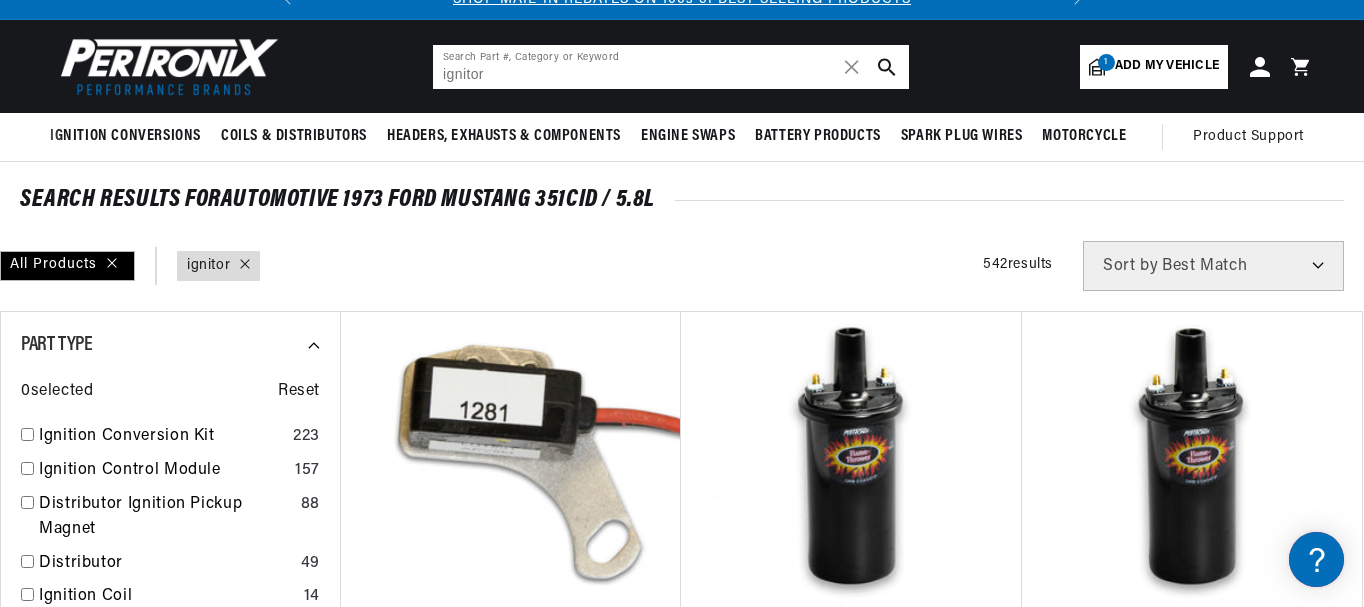 scroll, scrollTop: 133, scrollLeft: 0, axis: vertical 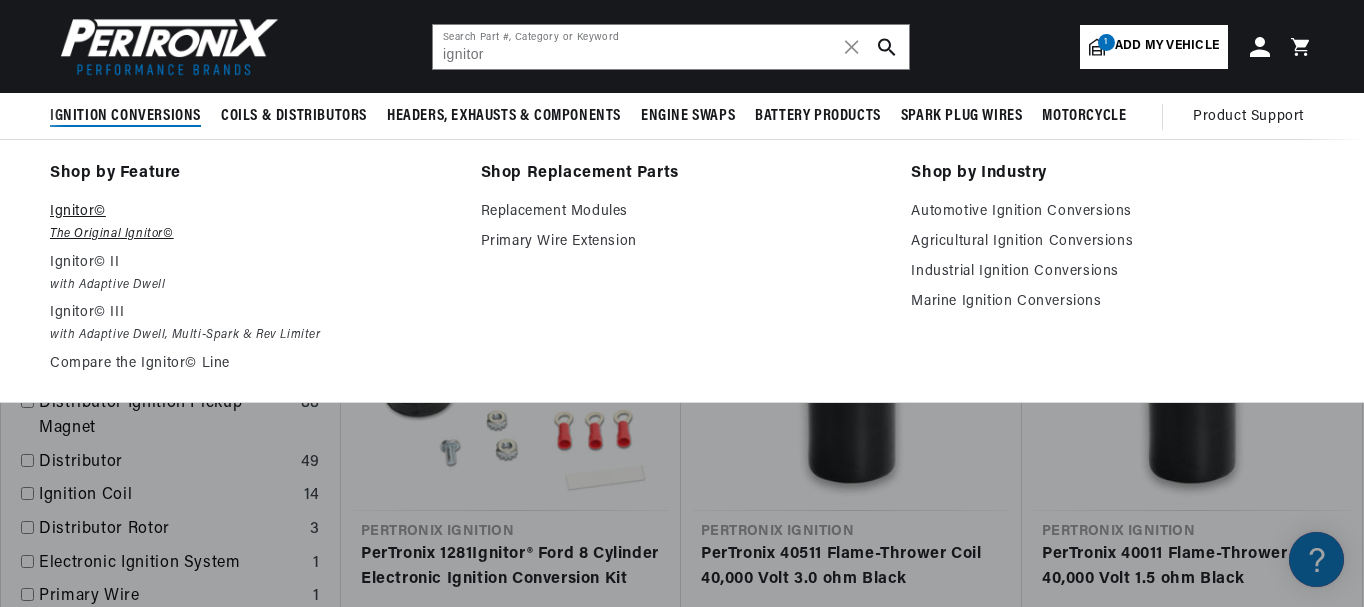 click on "Ignitor©" at bounding box center (251, 212) 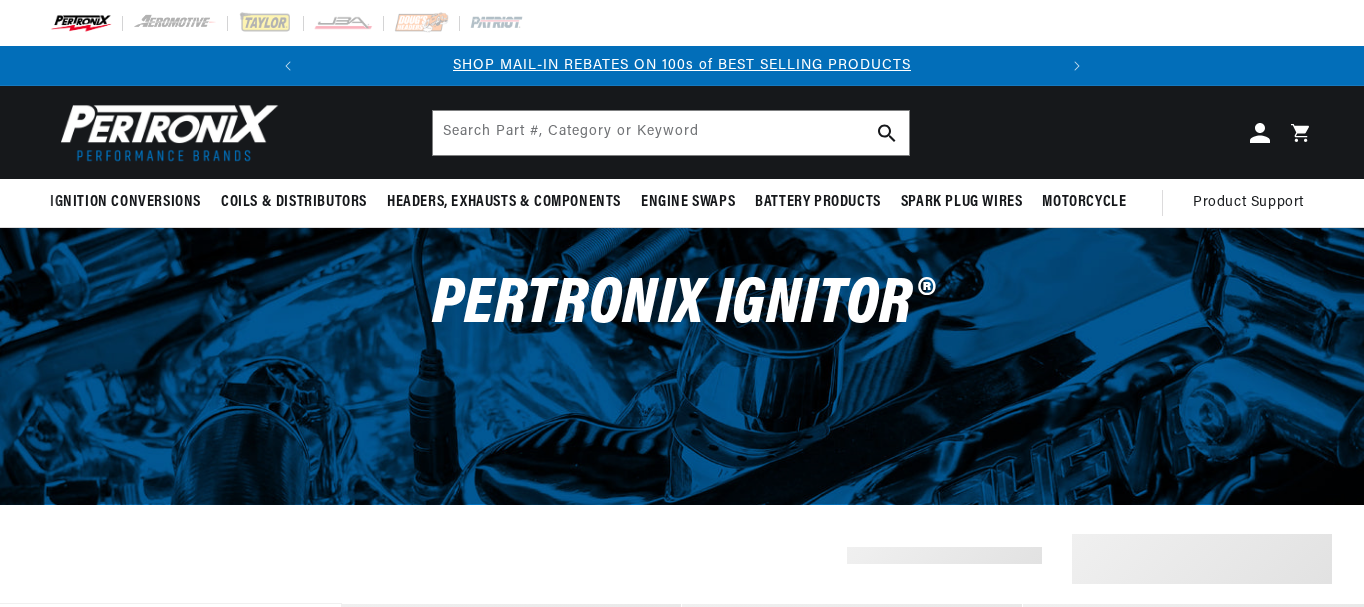scroll, scrollTop: 396, scrollLeft: 0, axis: vertical 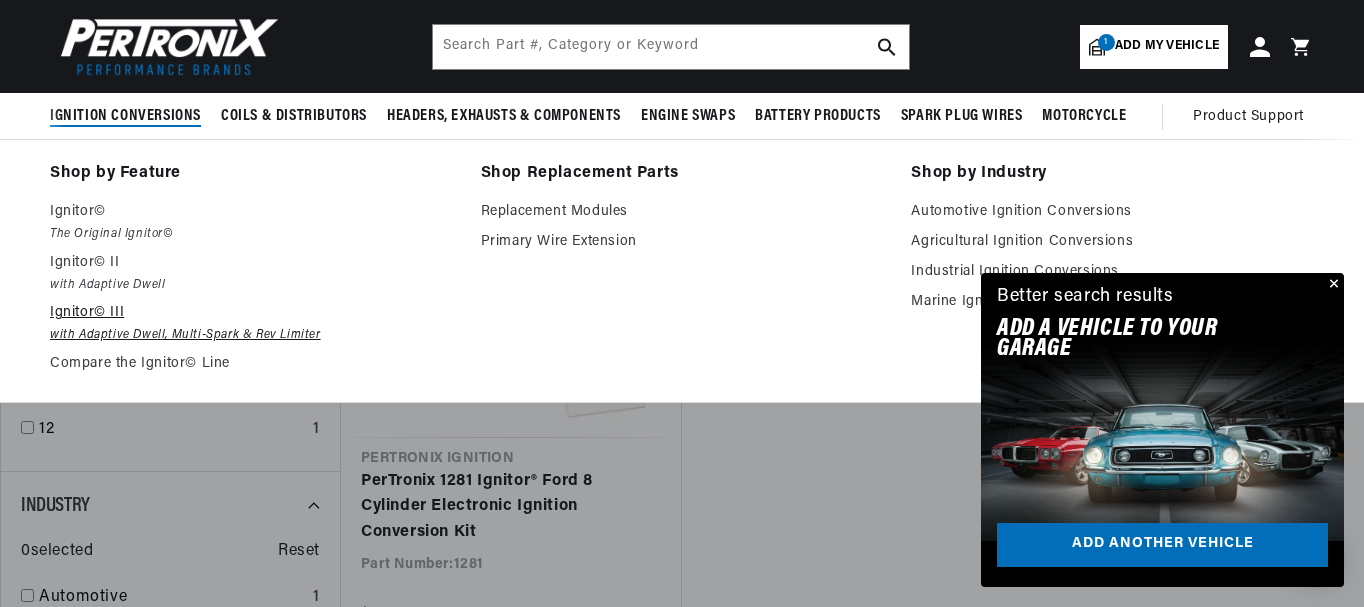 click on "with Adaptive Dwell, Multi-Spark & Rev Limiter" at bounding box center (251, 335) 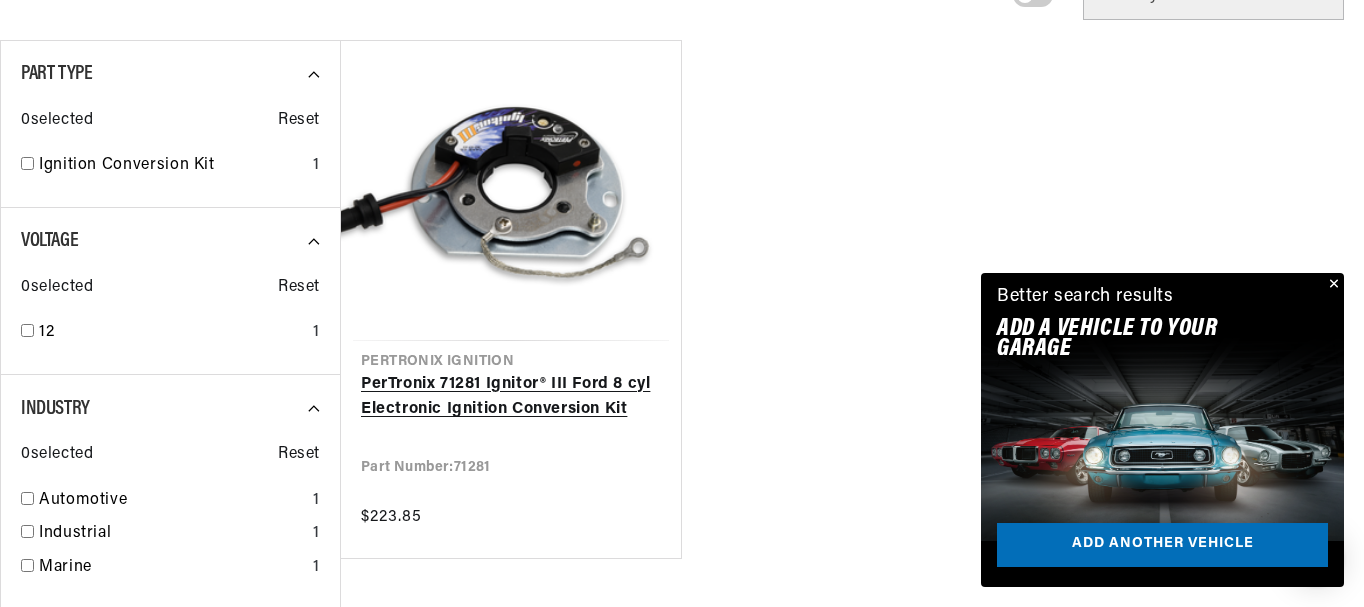 scroll, scrollTop: 667, scrollLeft: 0, axis: vertical 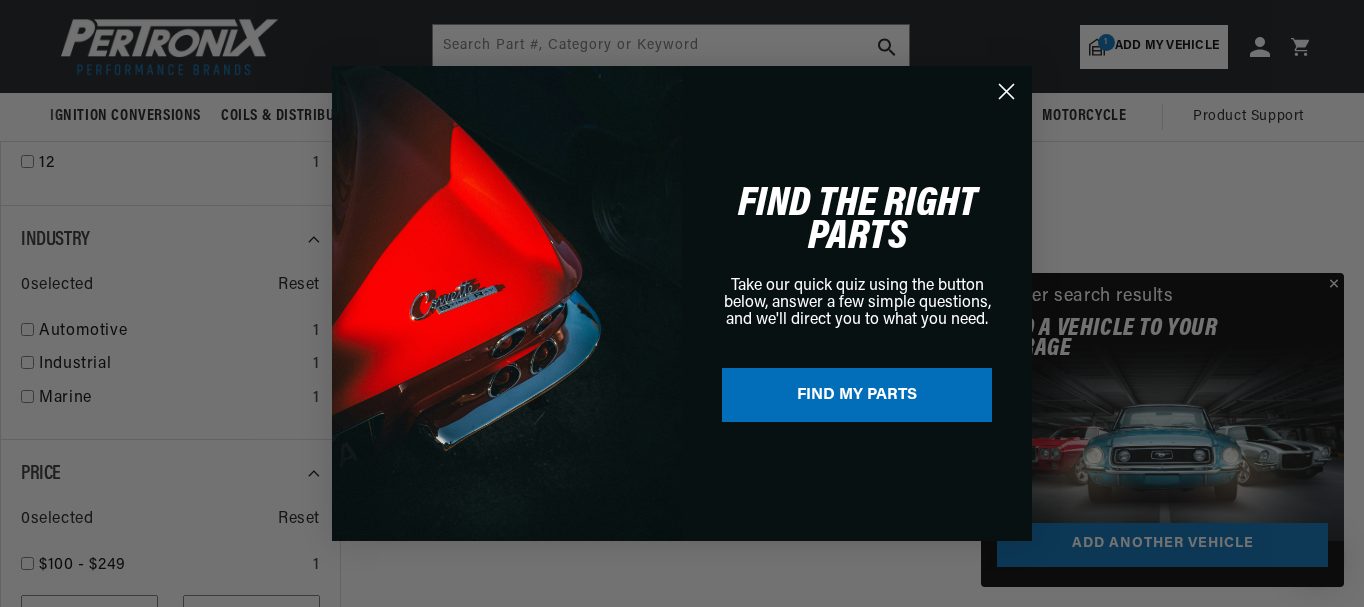click 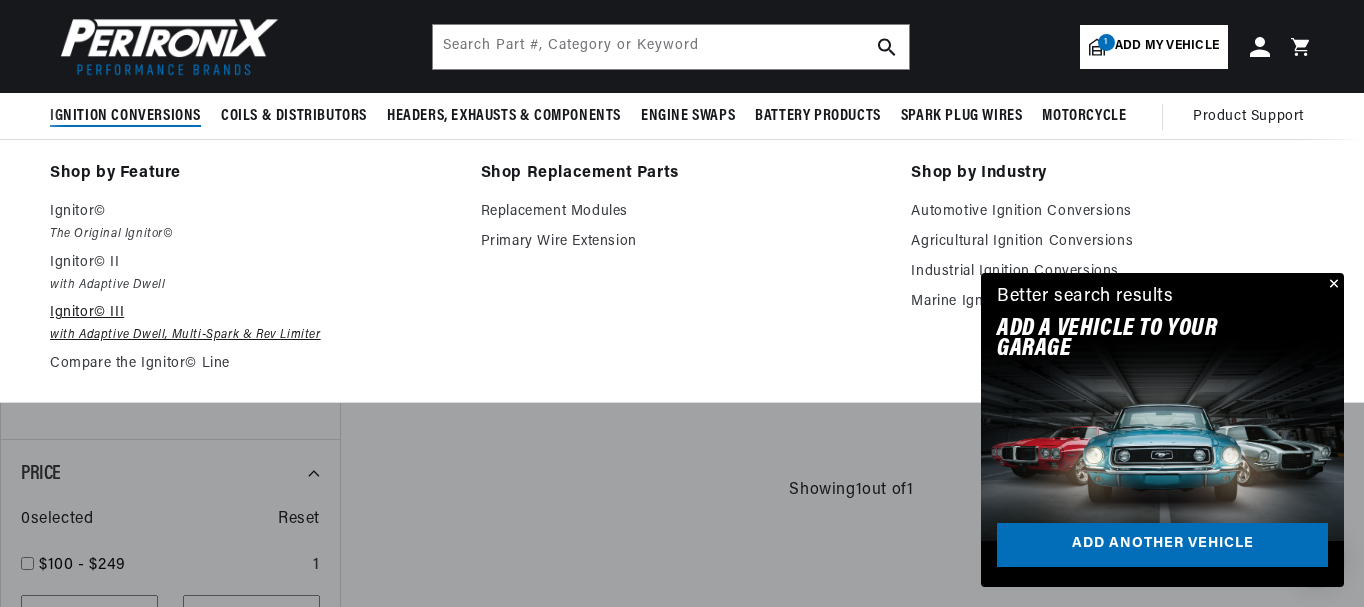 scroll, scrollTop: 0, scrollLeft: 0, axis: both 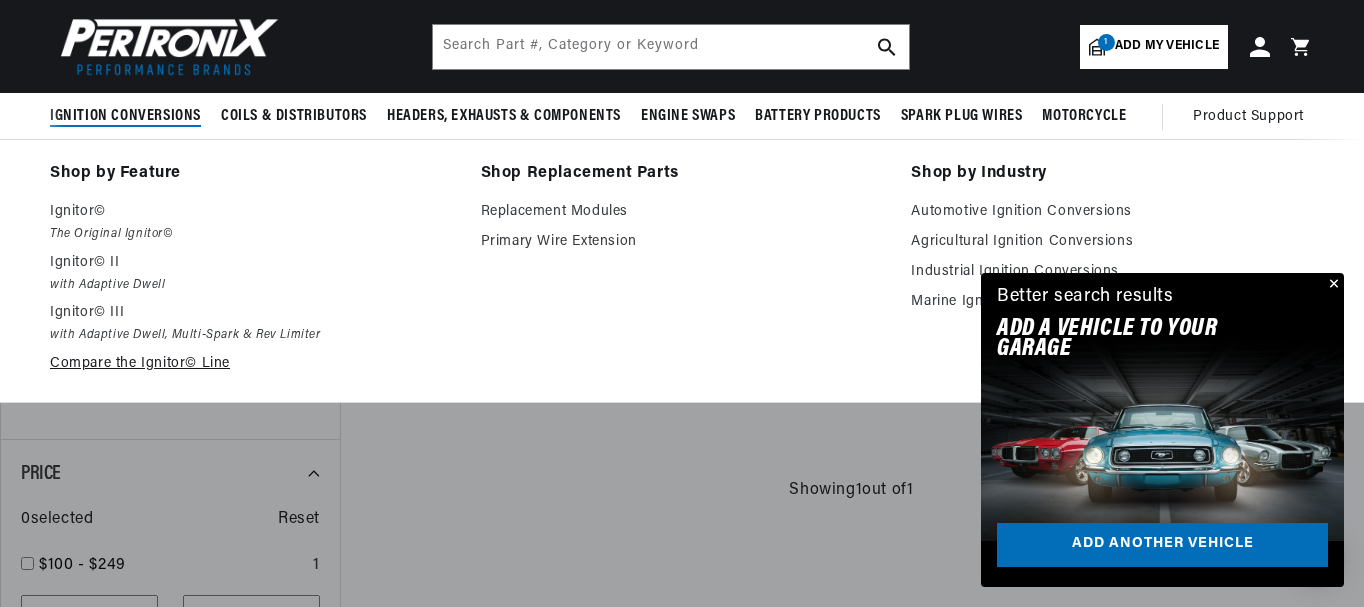 click on "Compare the Ignitor© Line" at bounding box center [251, 364] 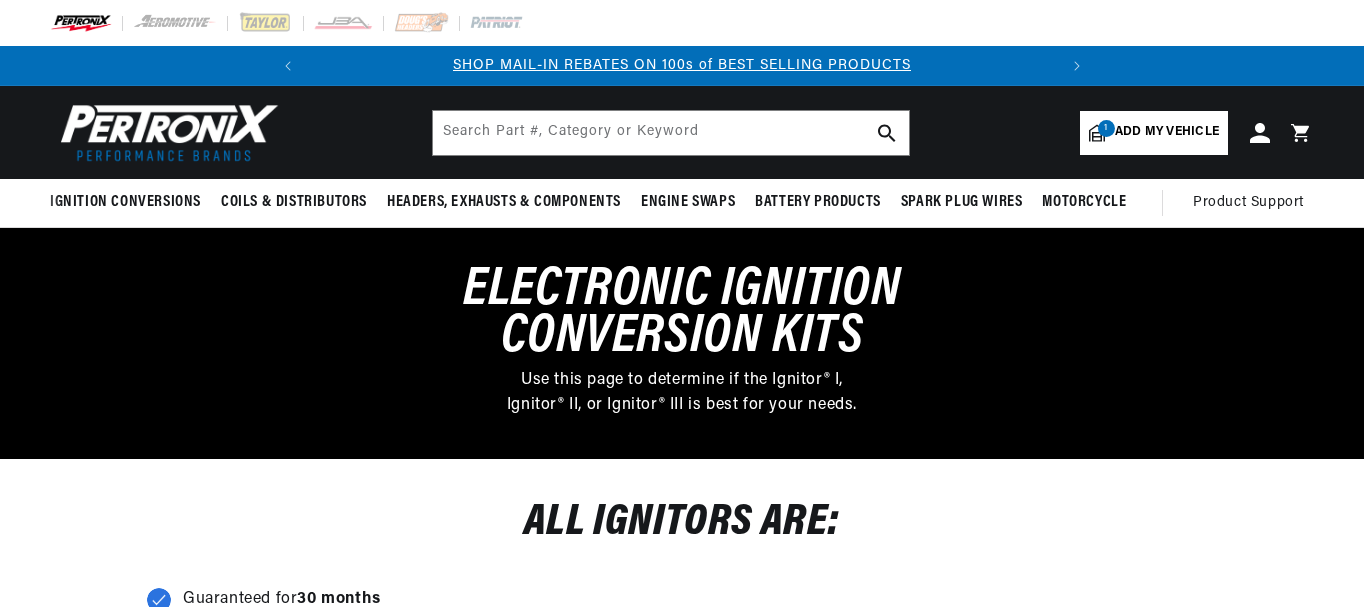 scroll, scrollTop: 0, scrollLeft: 0, axis: both 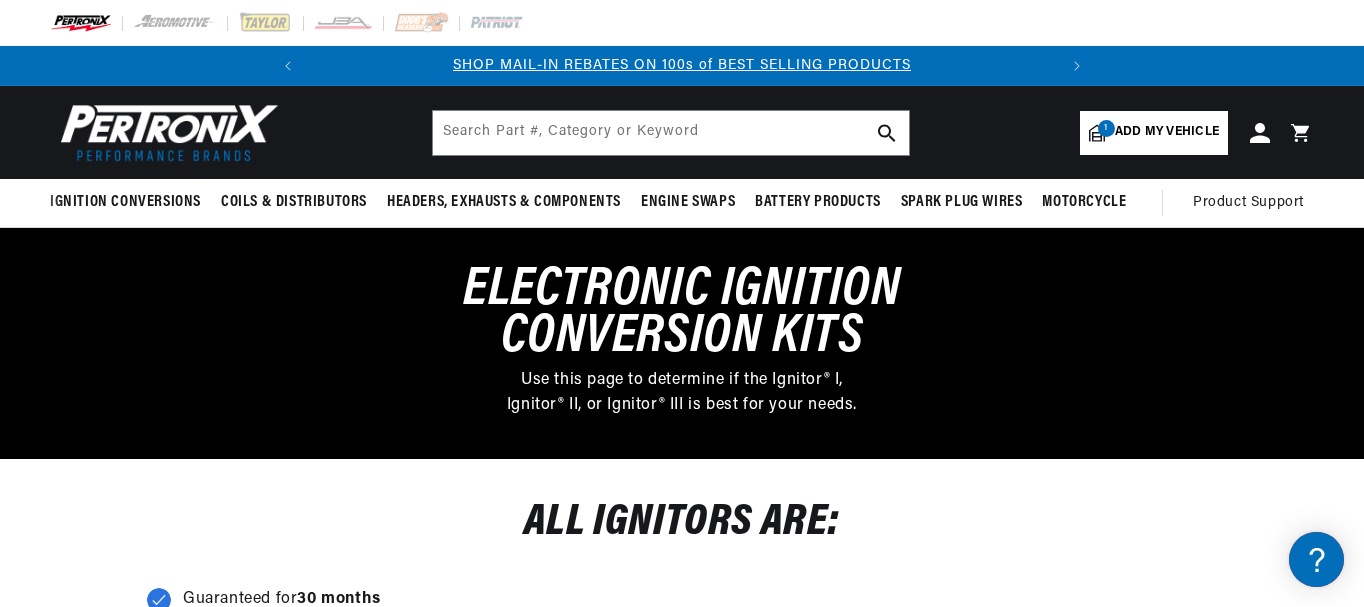 click on "SHOP MAIL-IN REBATES ON 100s of BEST SELLING PRODUCTS
FREE SHIPPING ON ORDERS OVER $109" at bounding box center (682, 66) 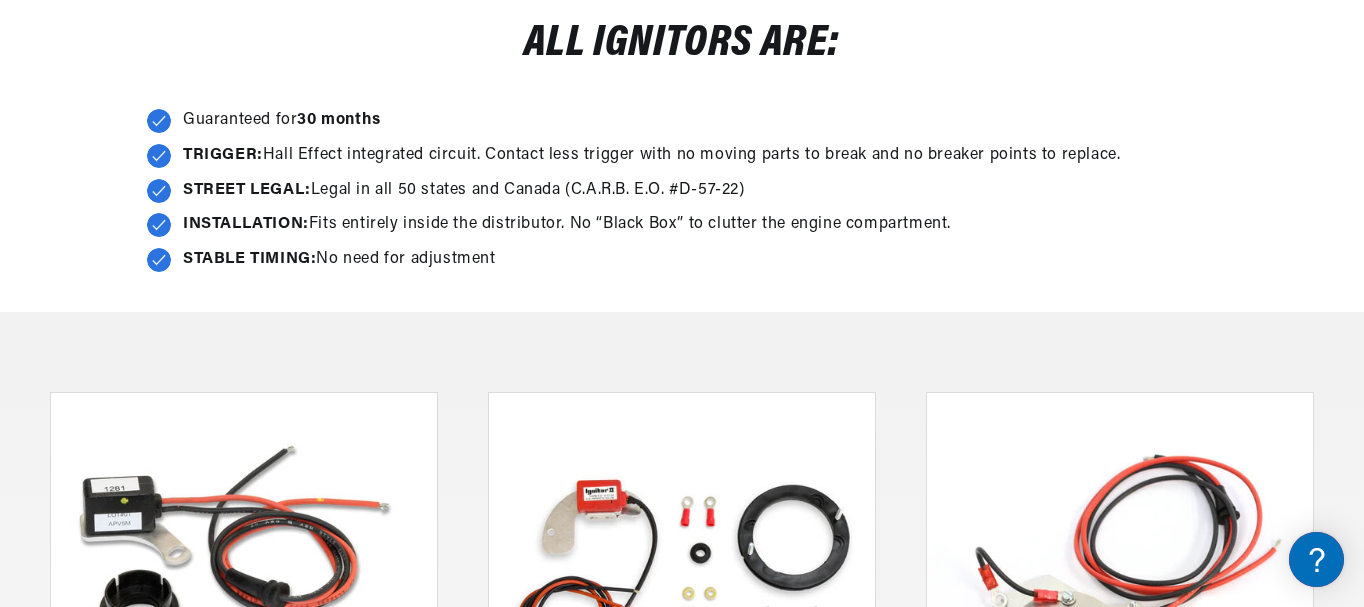 scroll, scrollTop: 535, scrollLeft: 0, axis: vertical 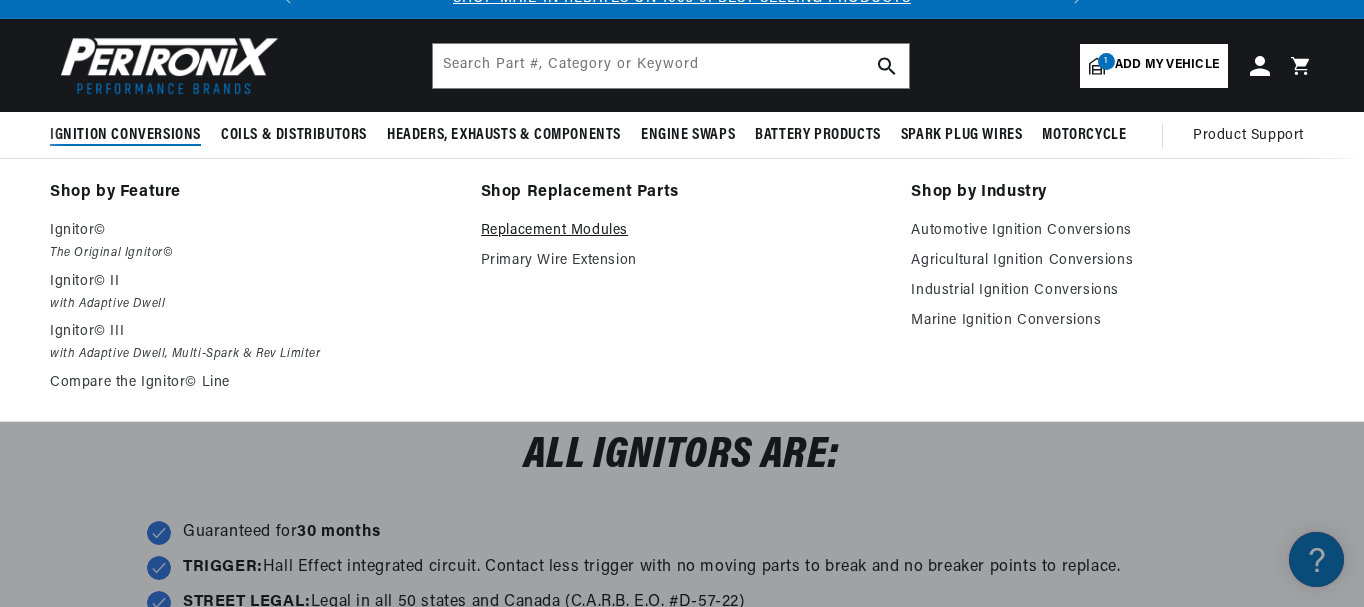 click on "Replacement Modules" at bounding box center [682, 231] 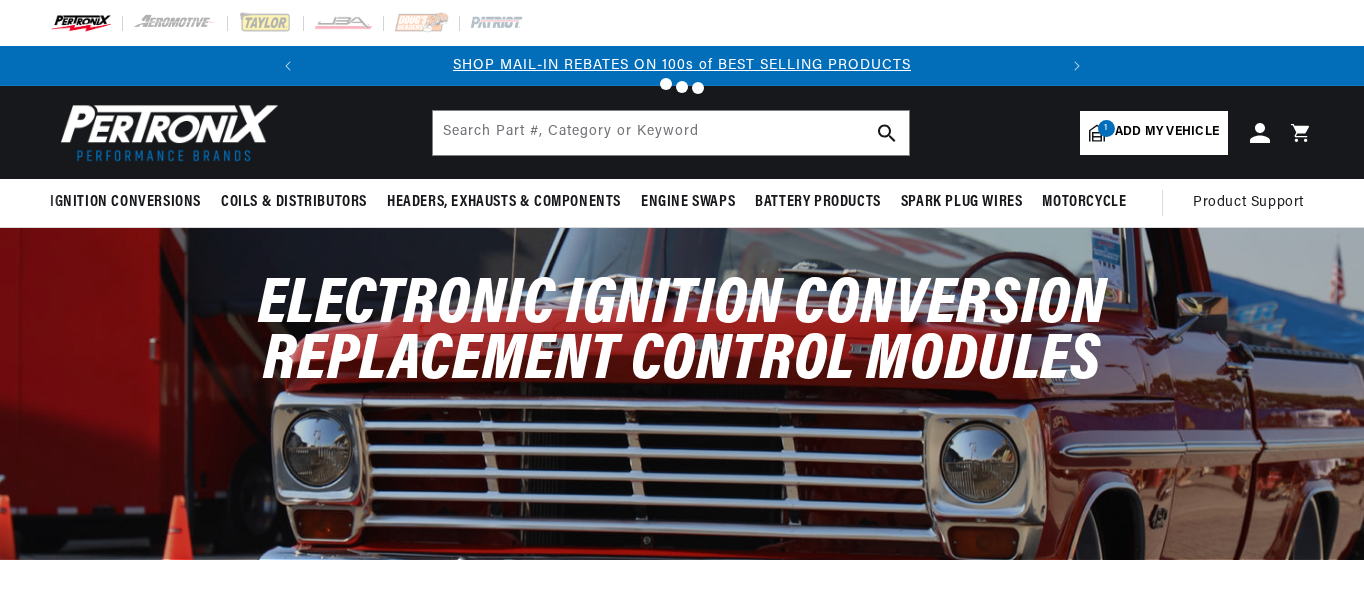 scroll, scrollTop: 531, scrollLeft: 0, axis: vertical 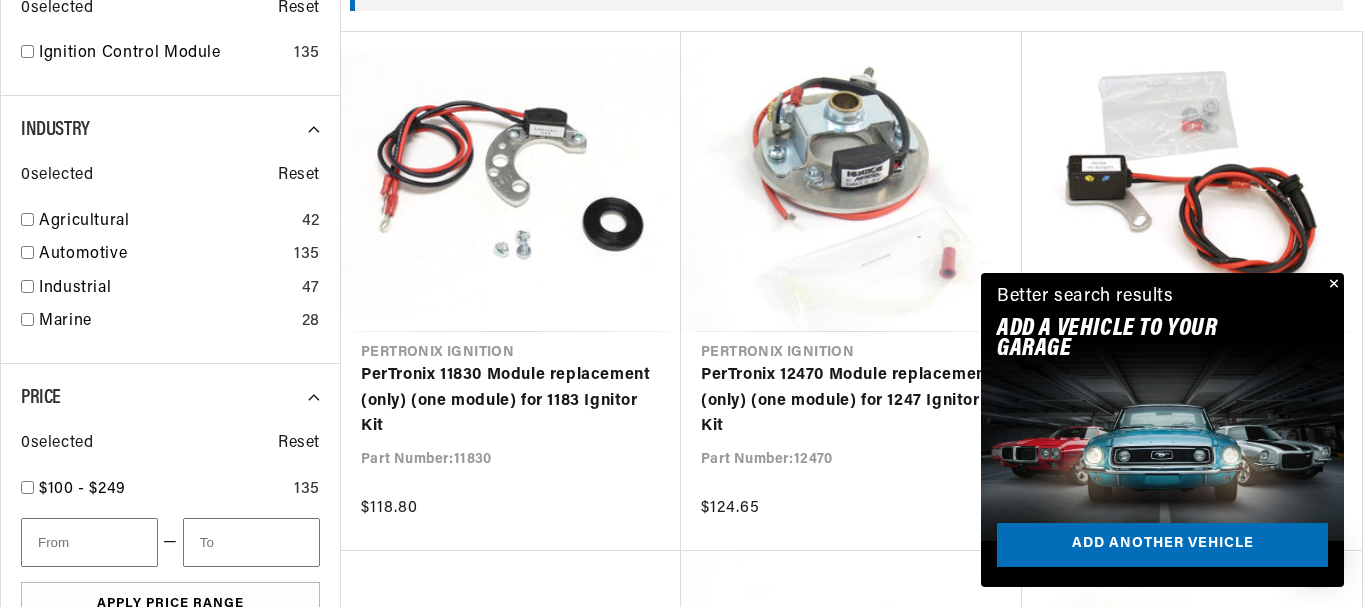 click at bounding box center [1332, 285] 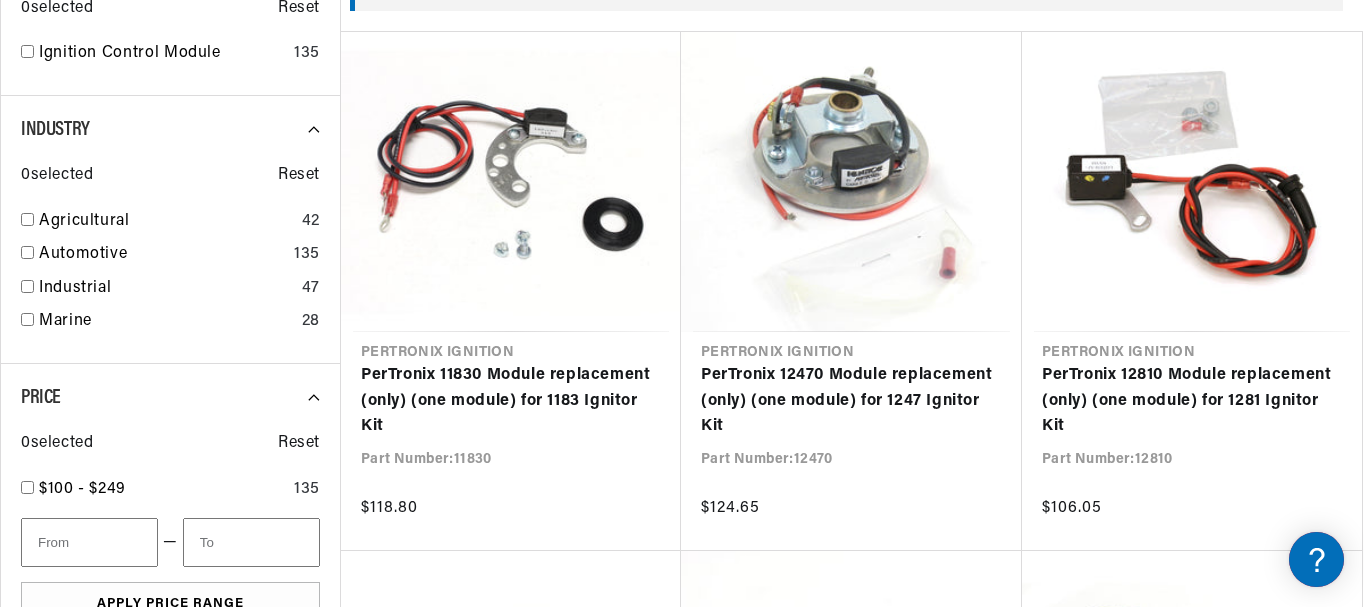 scroll, scrollTop: 0, scrollLeft: 747, axis: horizontal 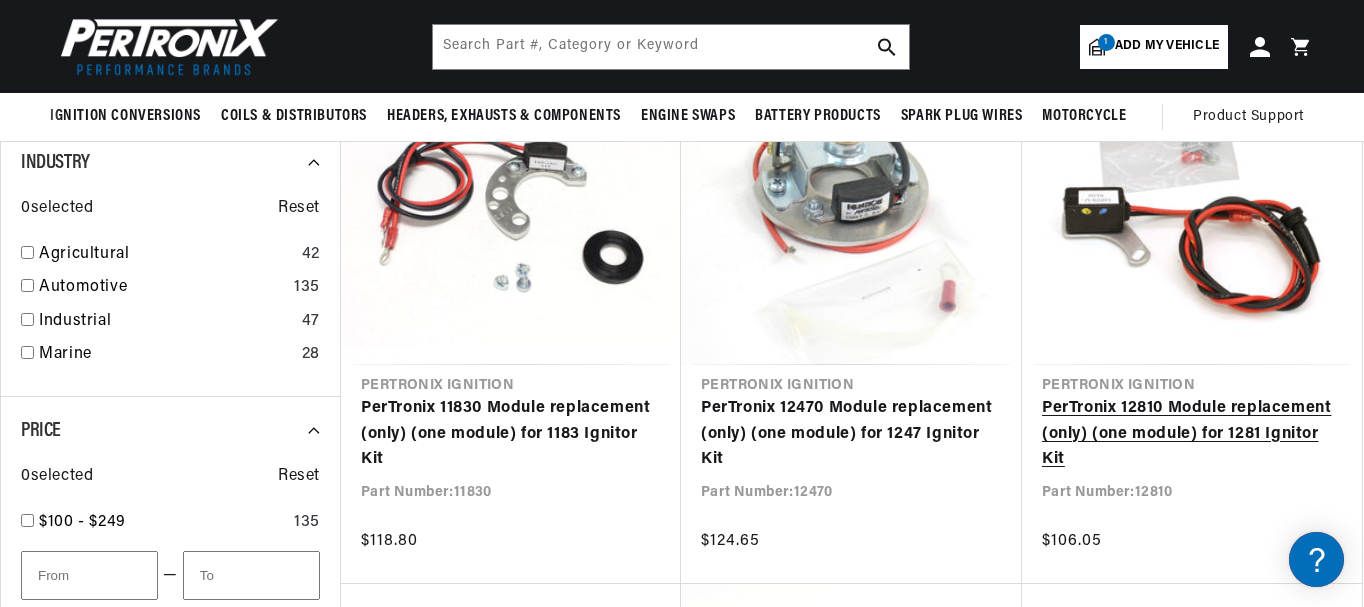 click on "PerTronix 12810 Module replacement (only) (one module) for 1281 Ignitor Kit" at bounding box center (1192, 434) 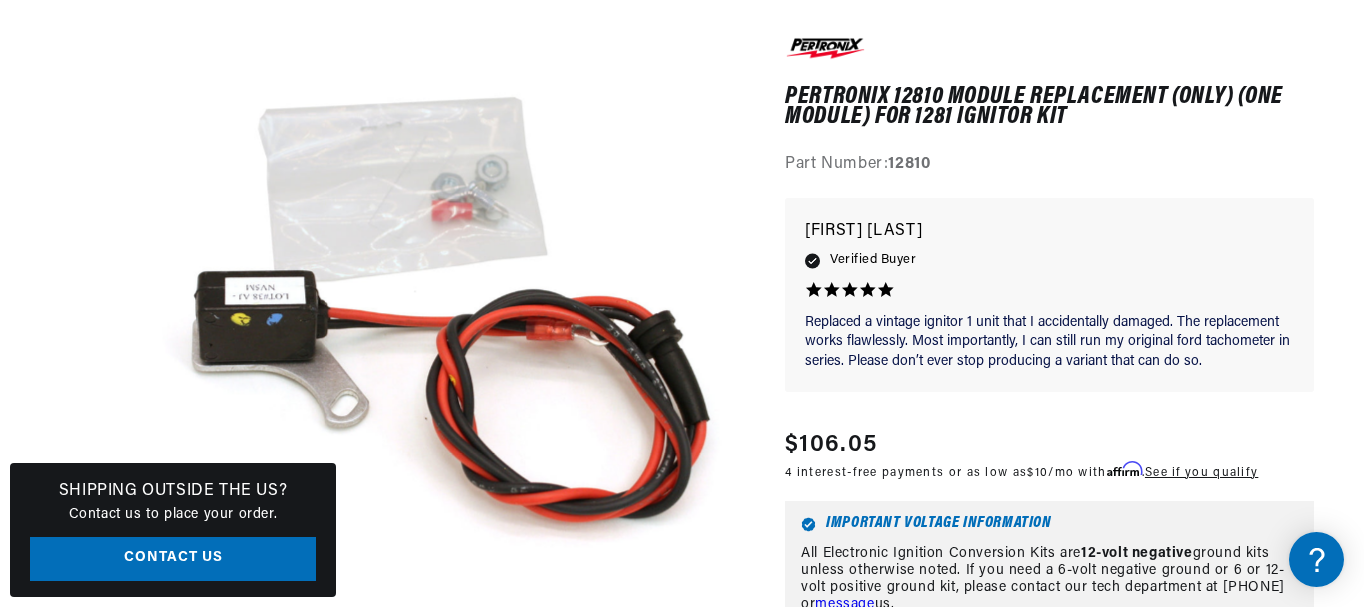 scroll, scrollTop: 300, scrollLeft: 0, axis: vertical 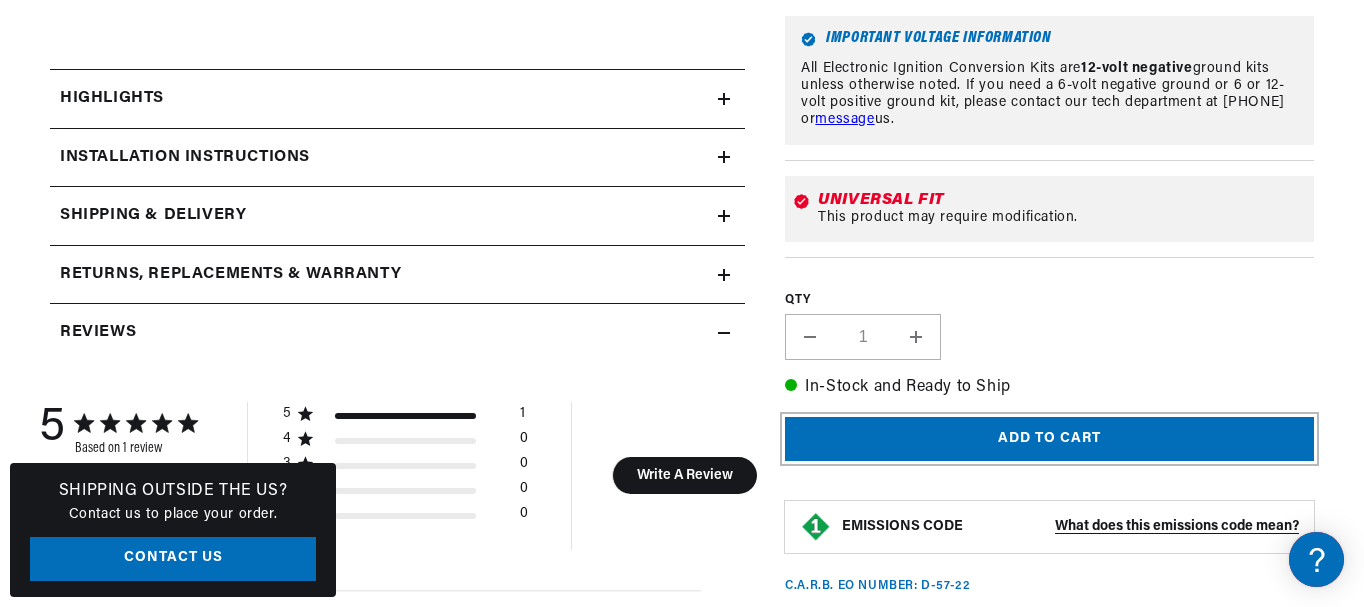 click on "Add to cart" at bounding box center (1049, 439) 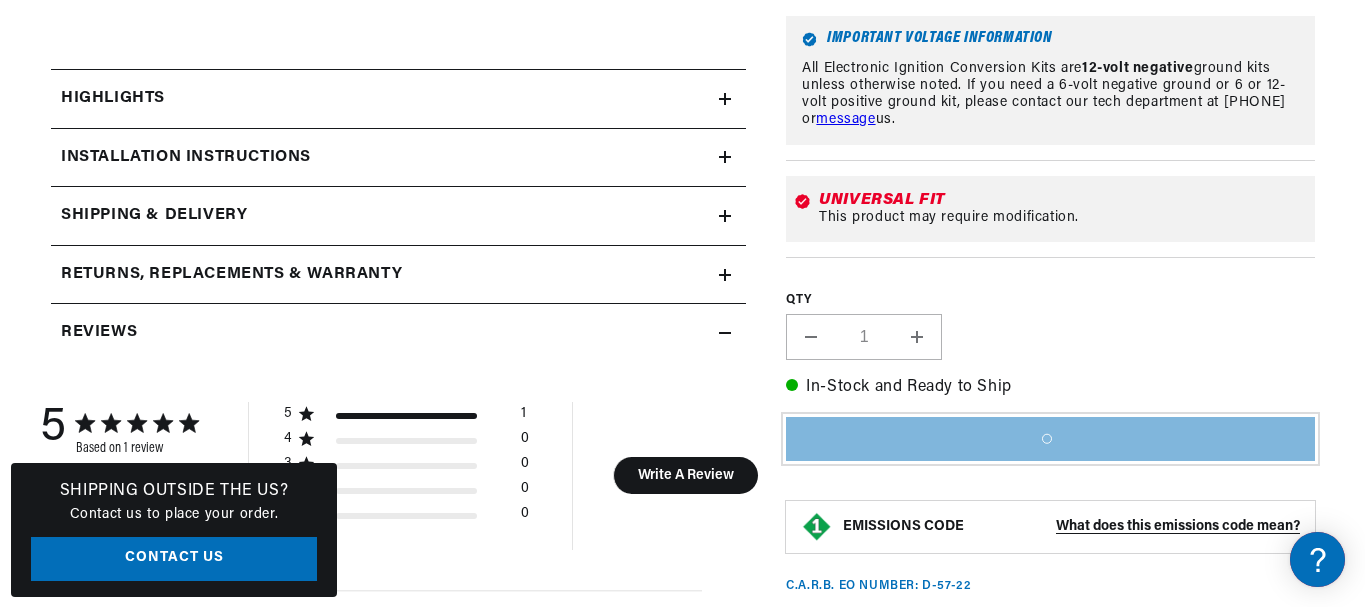 scroll, scrollTop: 0, scrollLeft: 322, axis: horizontal 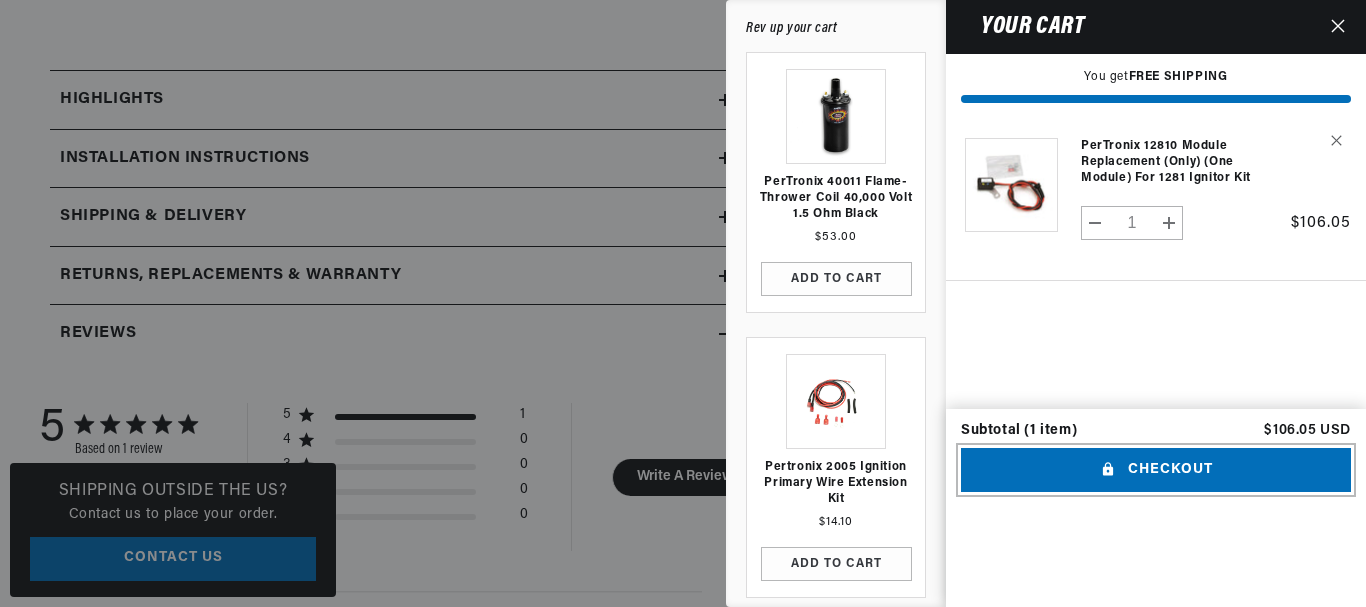 click on "Checkout" at bounding box center (1156, 470) 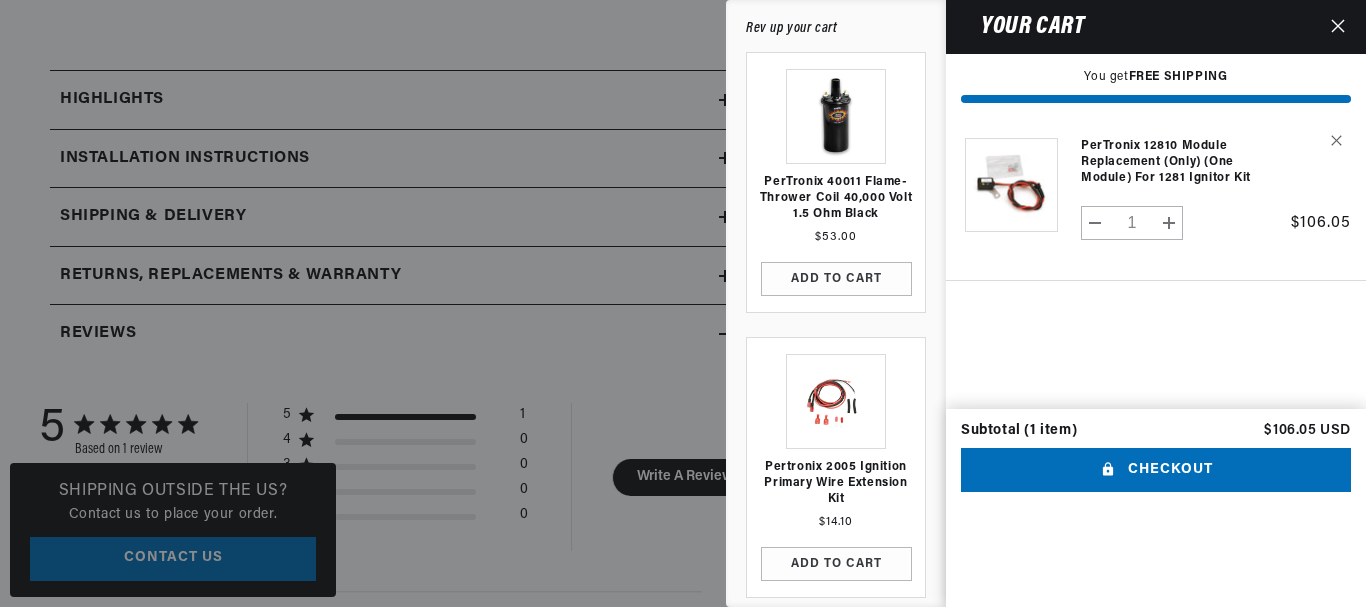 scroll, scrollTop: 0, scrollLeft: 0, axis: both 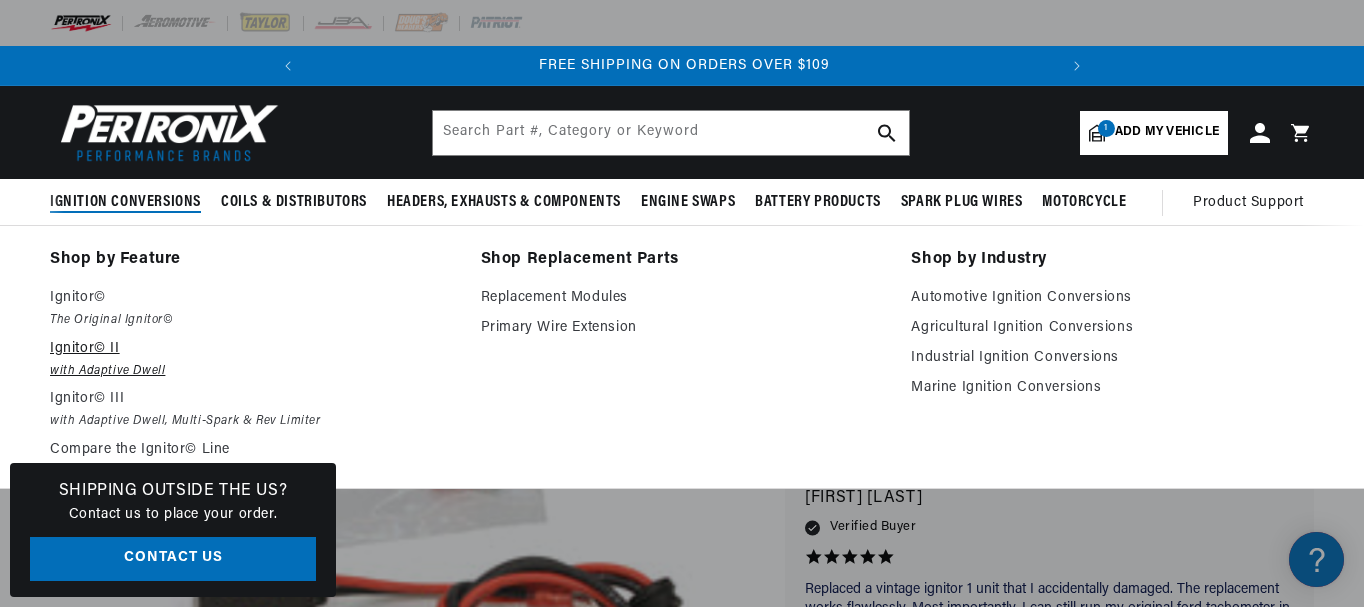 click on "Ignitor© II" at bounding box center [251, 349] 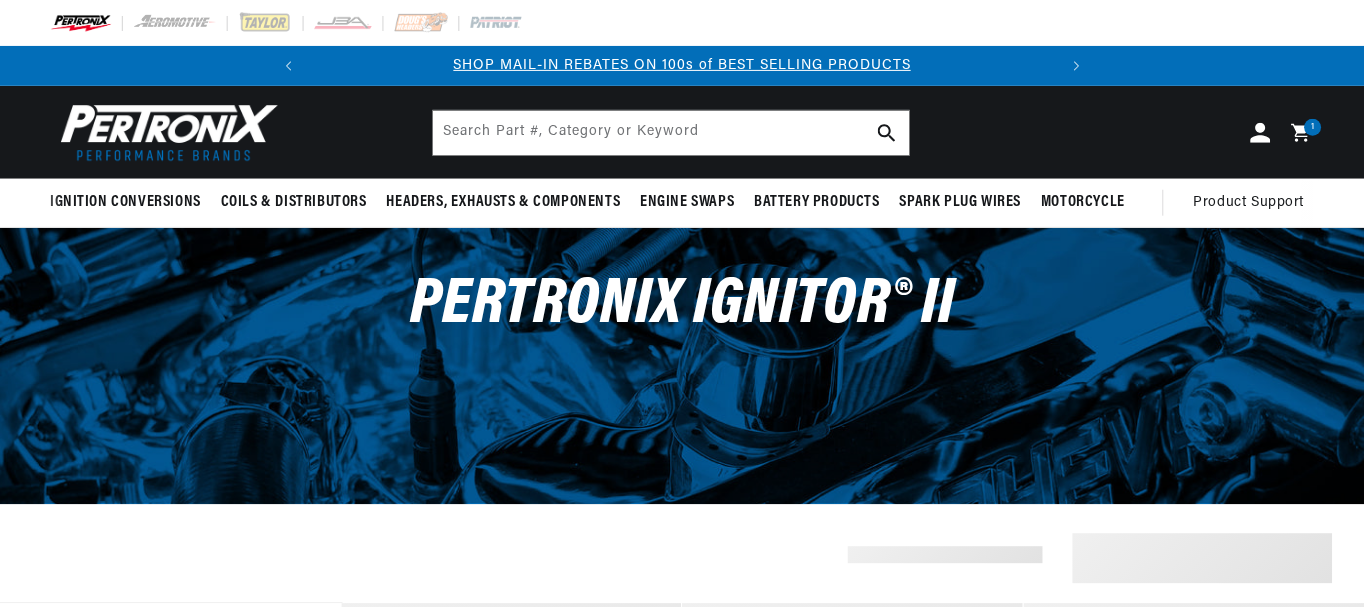 scroll, scrollTop: 0, scrollLeft: 0, axis: both 